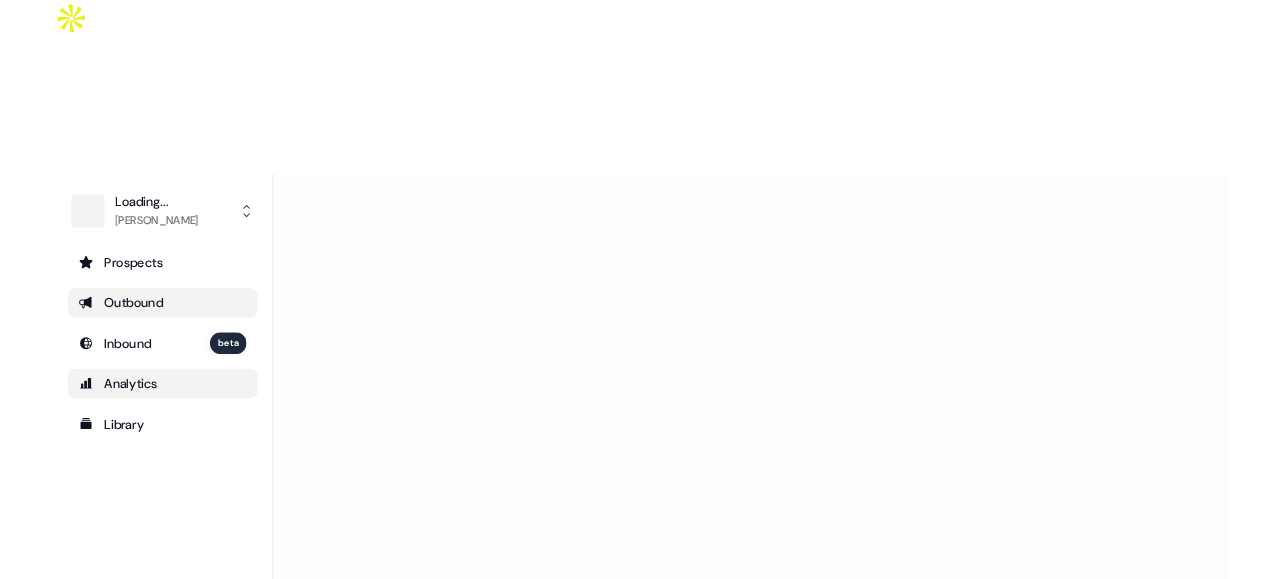 scroll, scrollTop: 0, scrollLeft: 0, axis: both 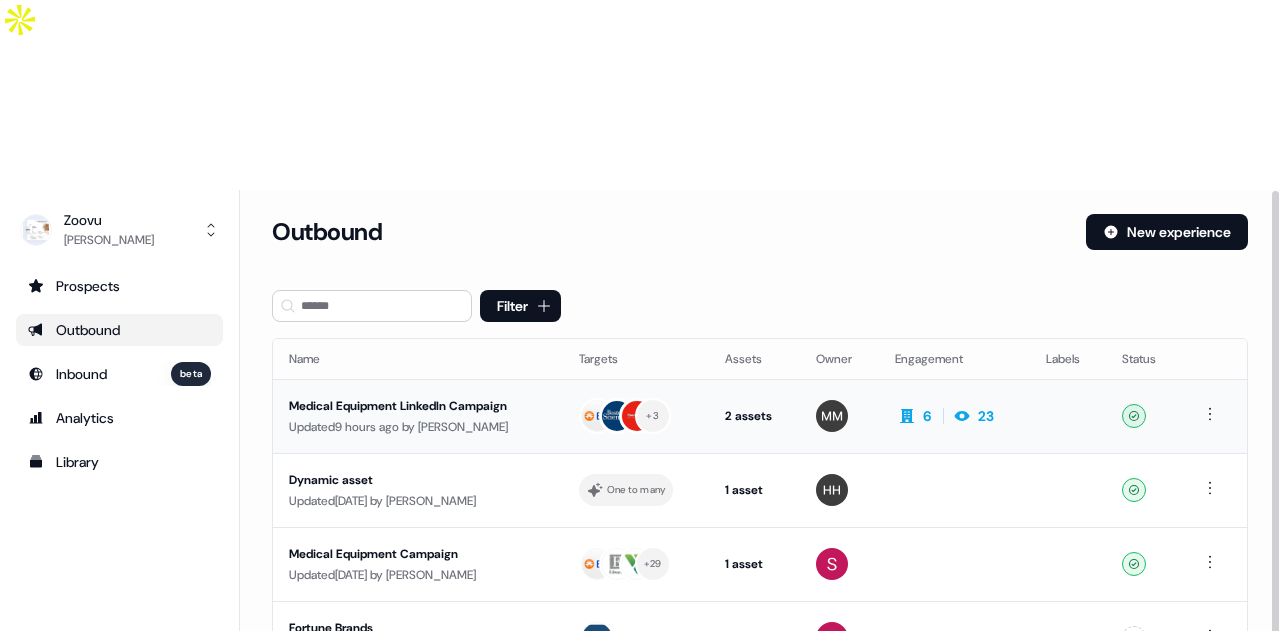 drag, startPoint x: 290, startPoint y: 269, endPoint x: 547, endPoint y: 225, distance: 260.73932 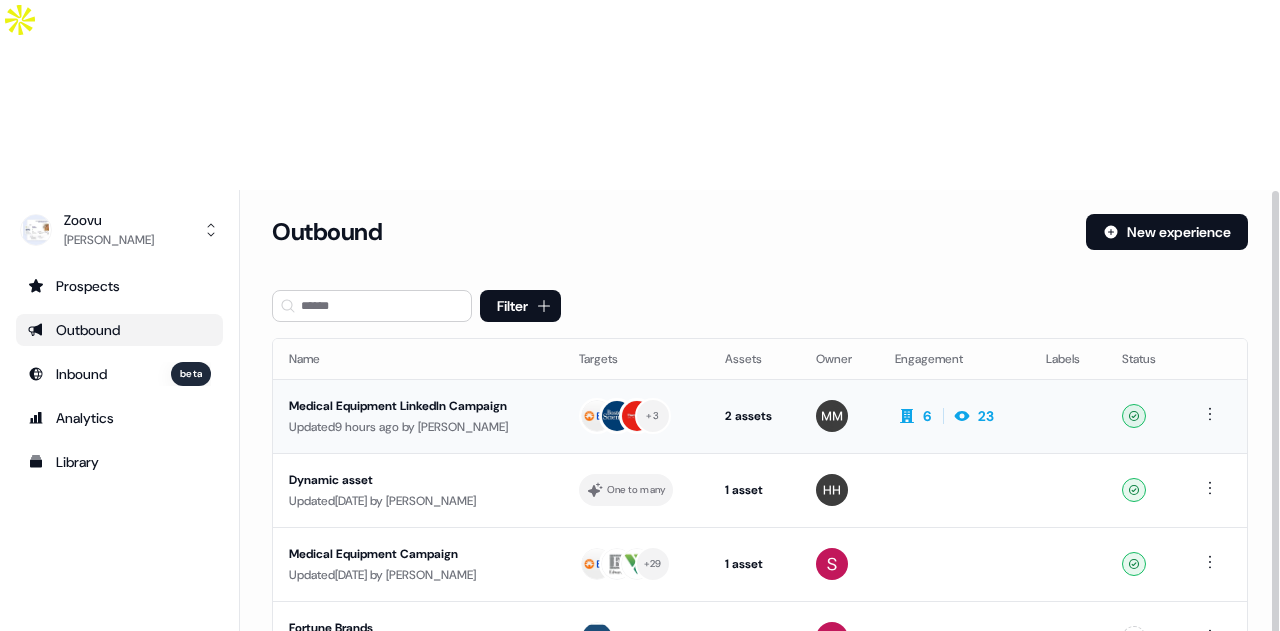 click on "Dynamic asset Updated  8 days ago   by   Hana Harrington" at bounding box center (418, 490) 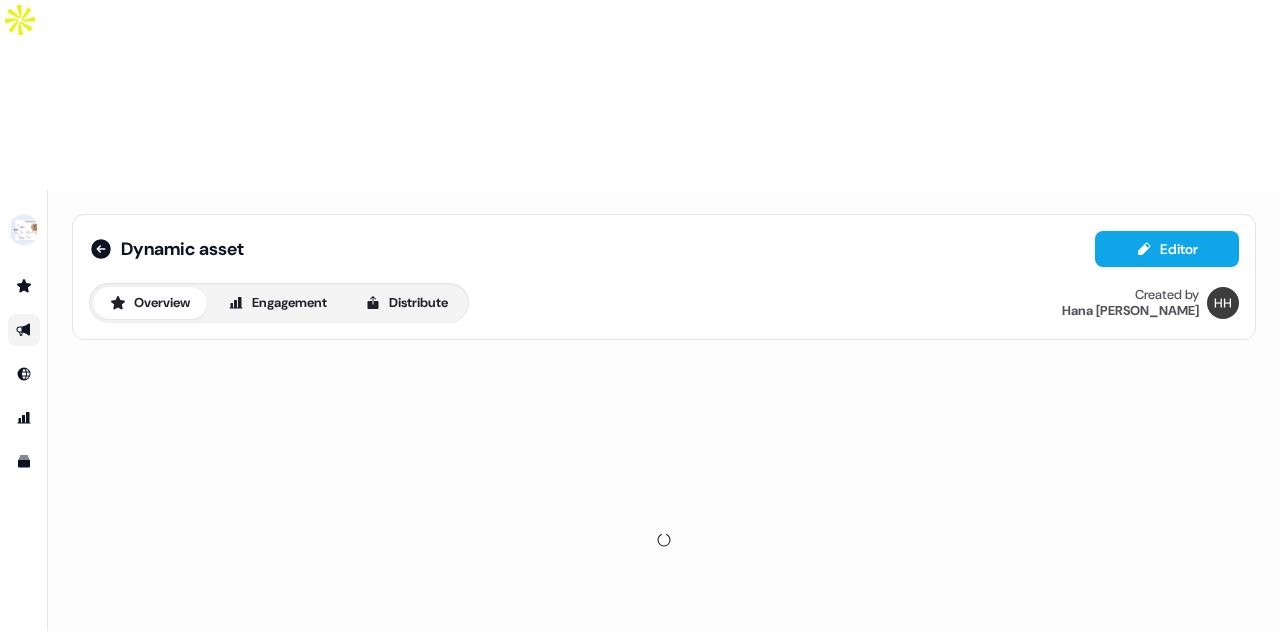 click at bounding box center (664, 540) 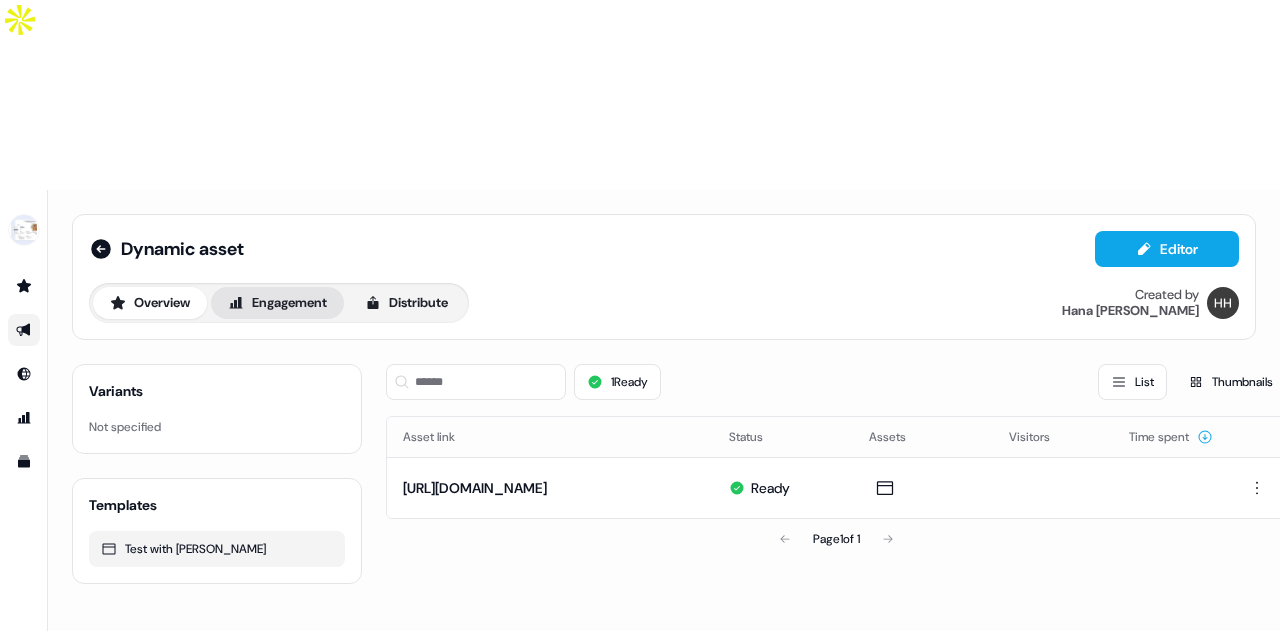 click on "Engagement" at bounding box center [277, 303] 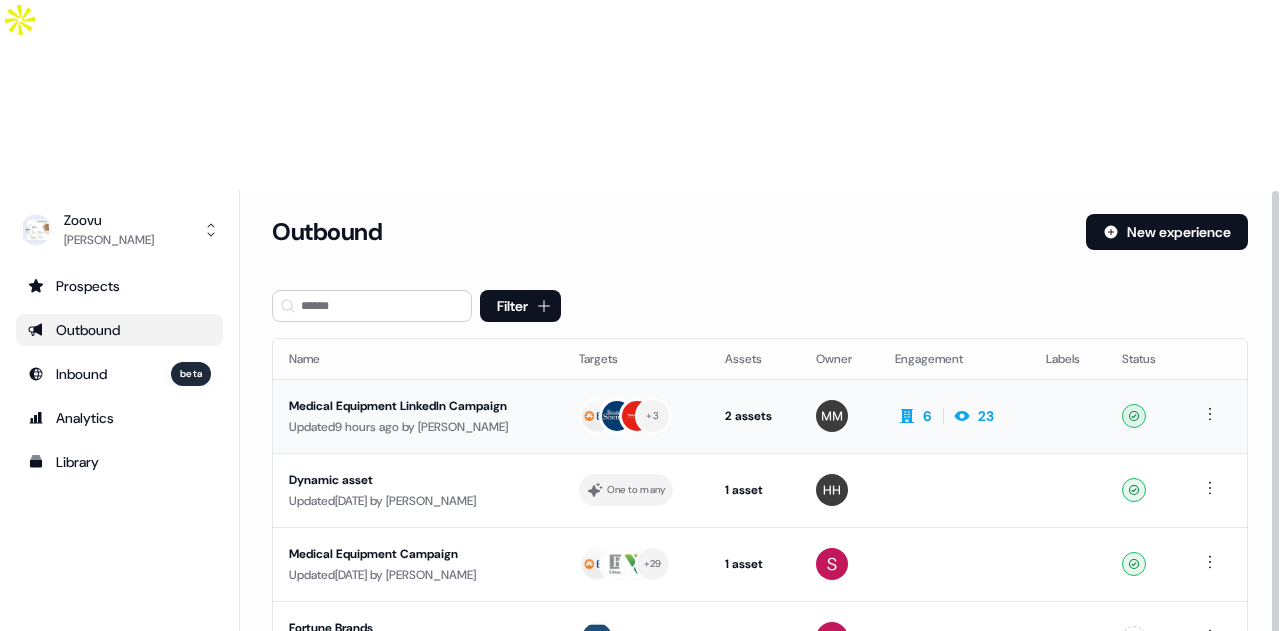 click on "Medical Equipment LinkedIn Campaign" at bounding box center [418, 406] 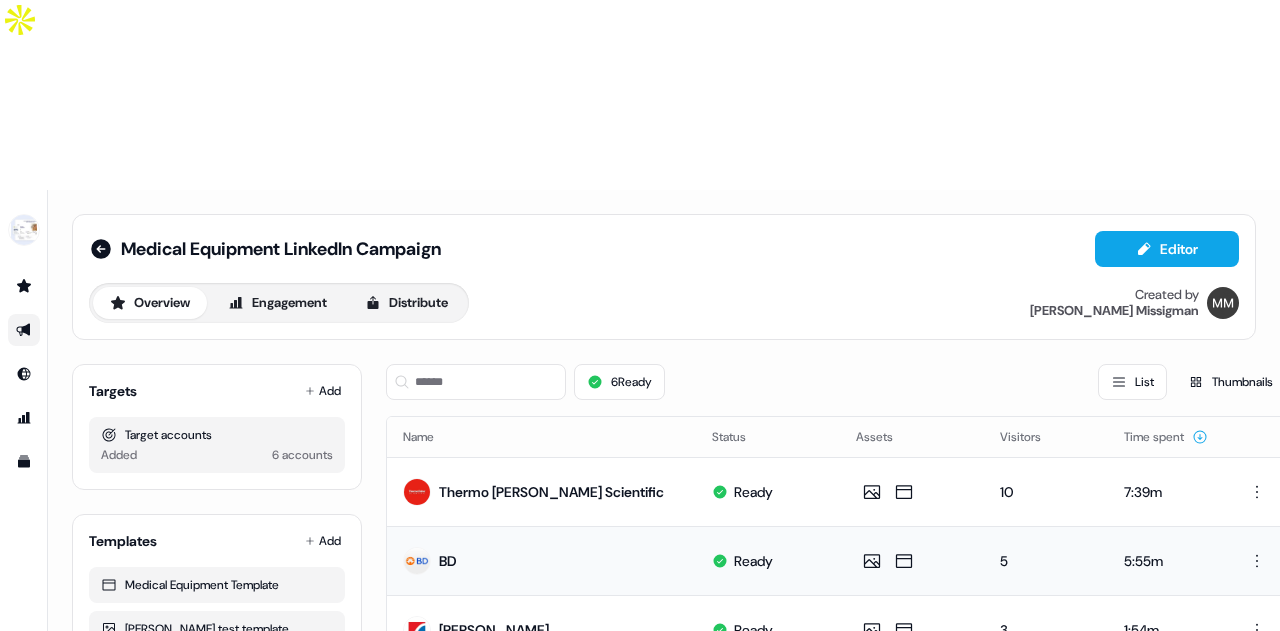 click on "BD" at bounding box center (448, 561) 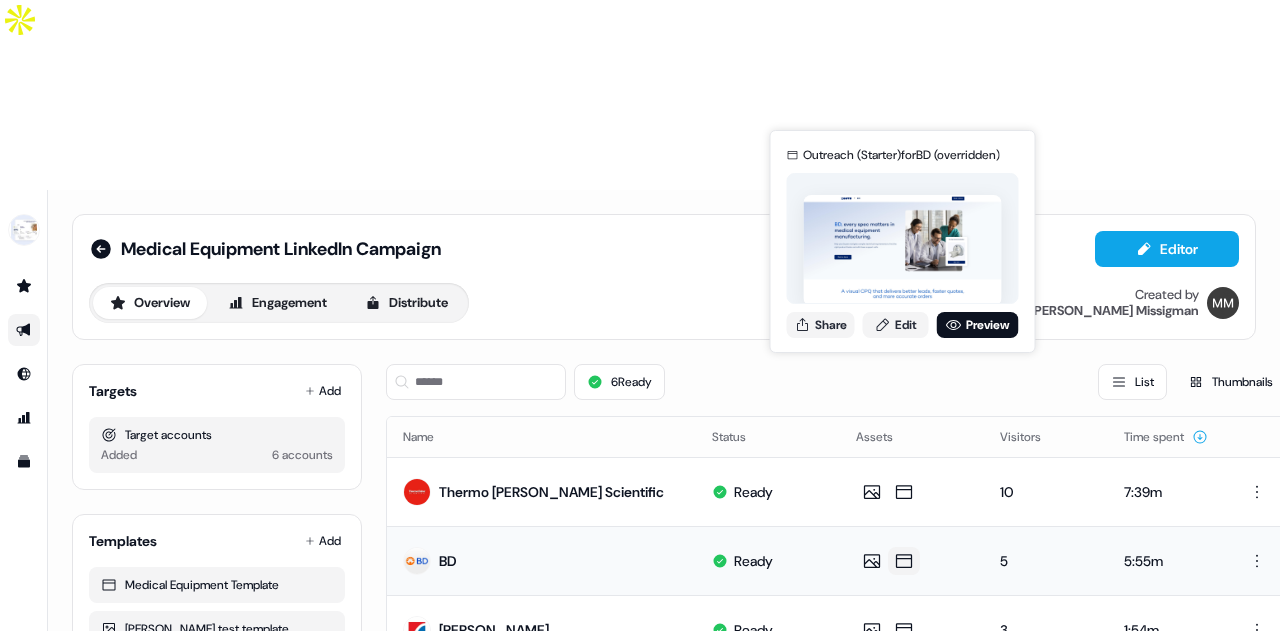 click 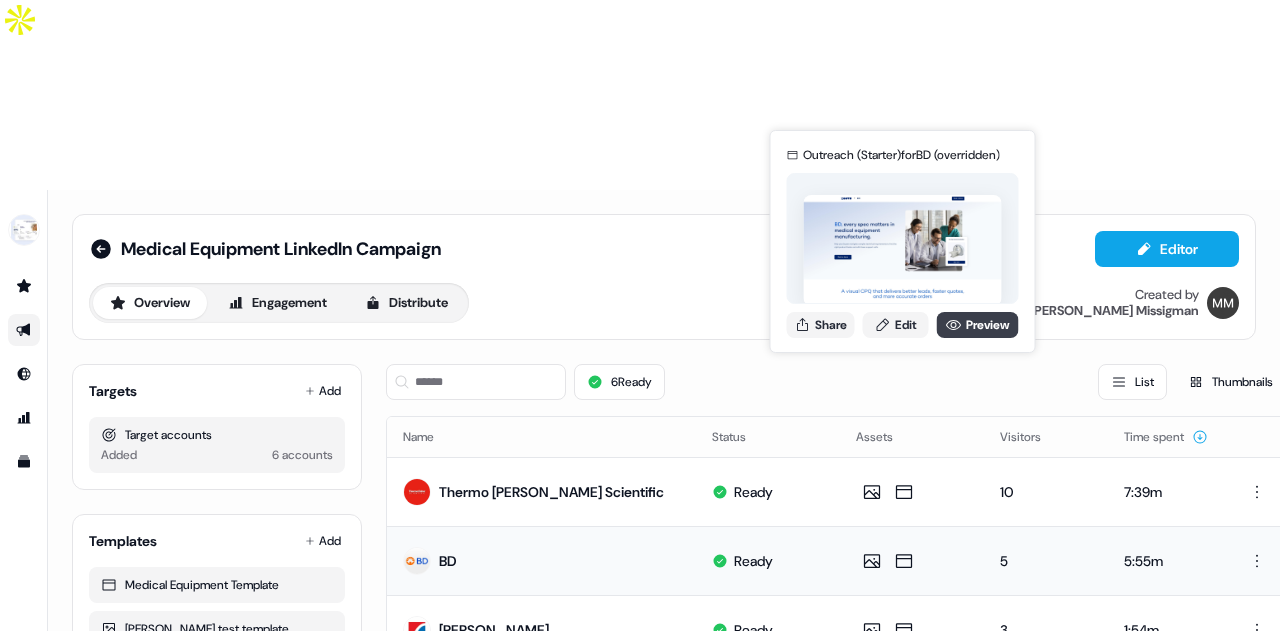 click 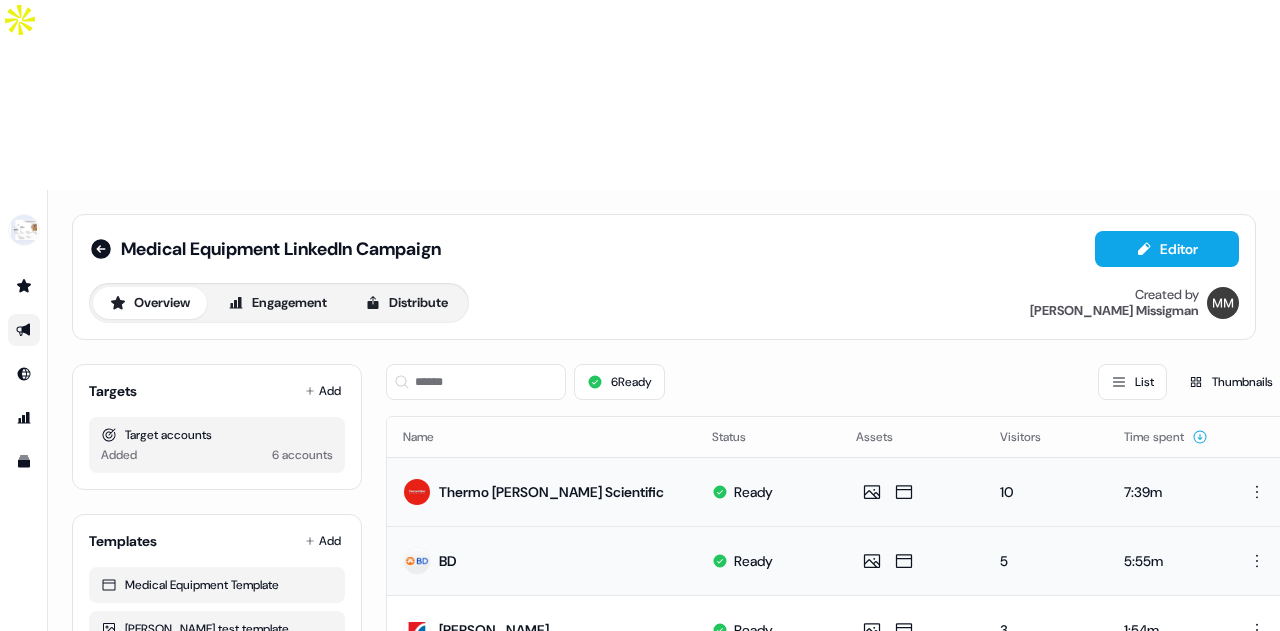 click on "Thermo [PERSON_NAME] Scientific" at bounding box center [551, 492] 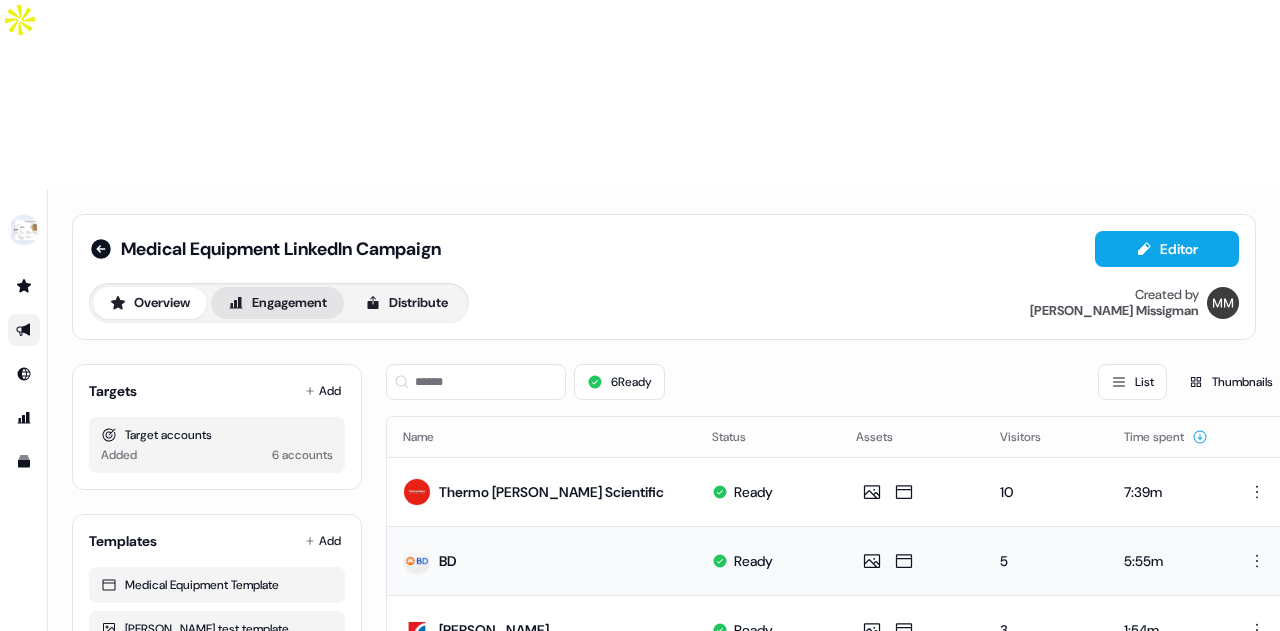 click on "Engagement" at bounding box center [277, 303] 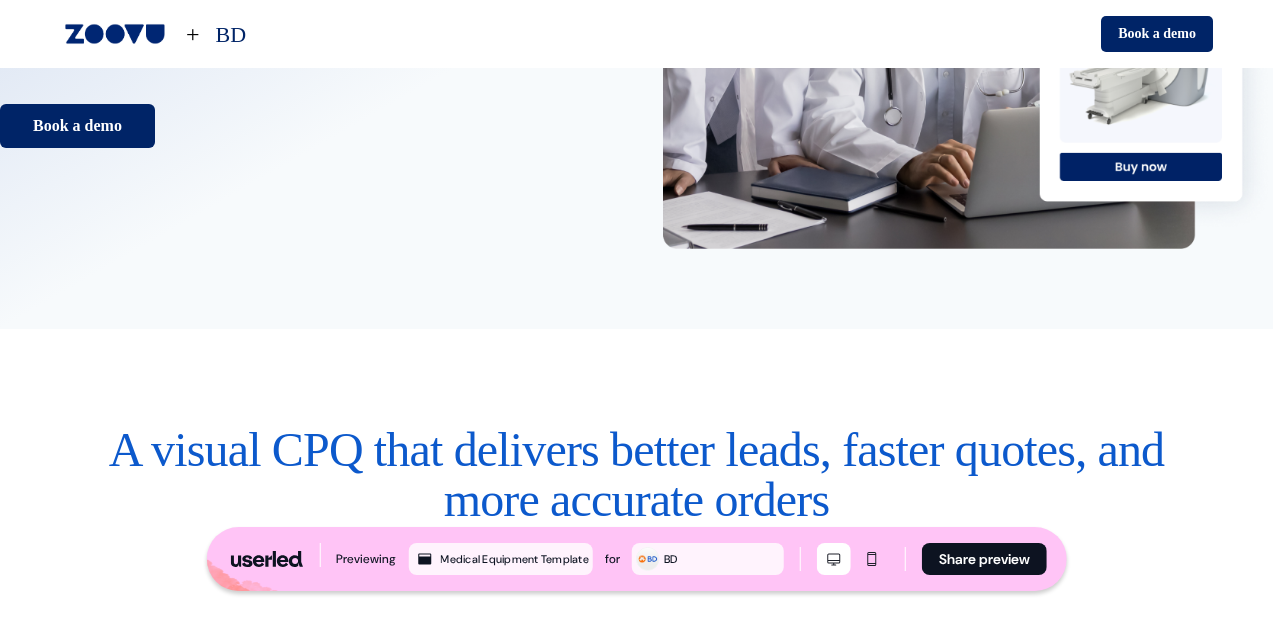 scroll, scrollTop: 0, scrollLeft: 0, axis: both 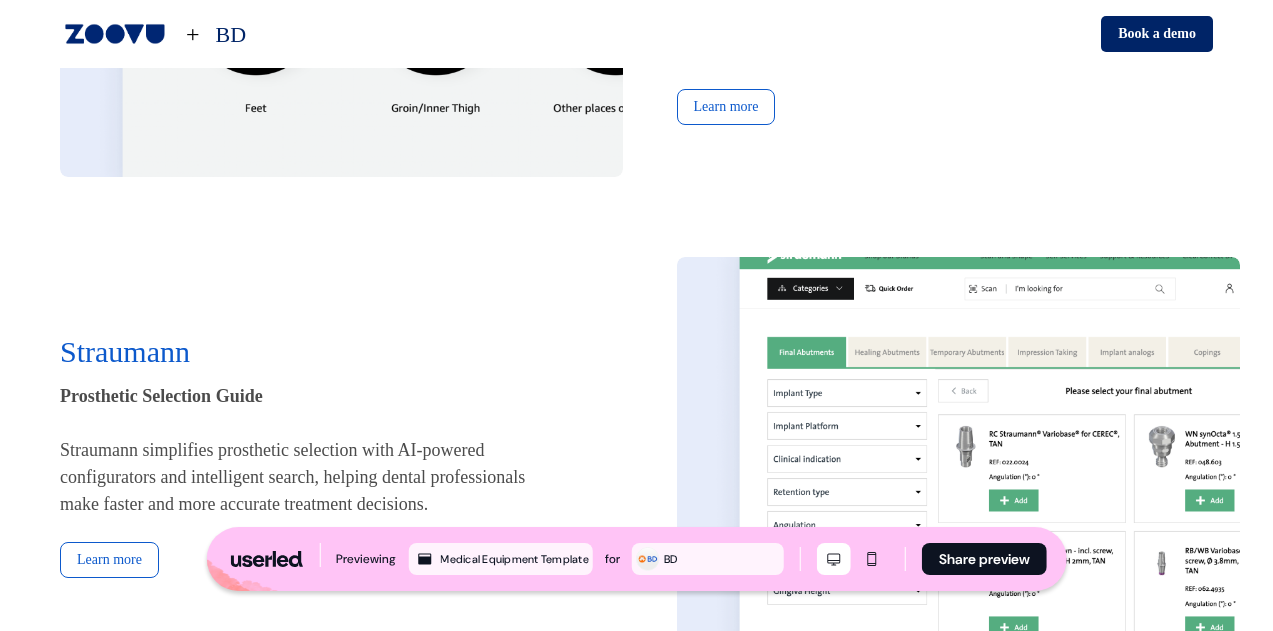 click on "Straumann Prosthetic Selection Guide  Straumann simplifies prosthetic selection with AI-powered configurators and intelligent search, helping dental professionals make faster and more accurate treatment decisions. Learn more" at bounding box center (636, 457) 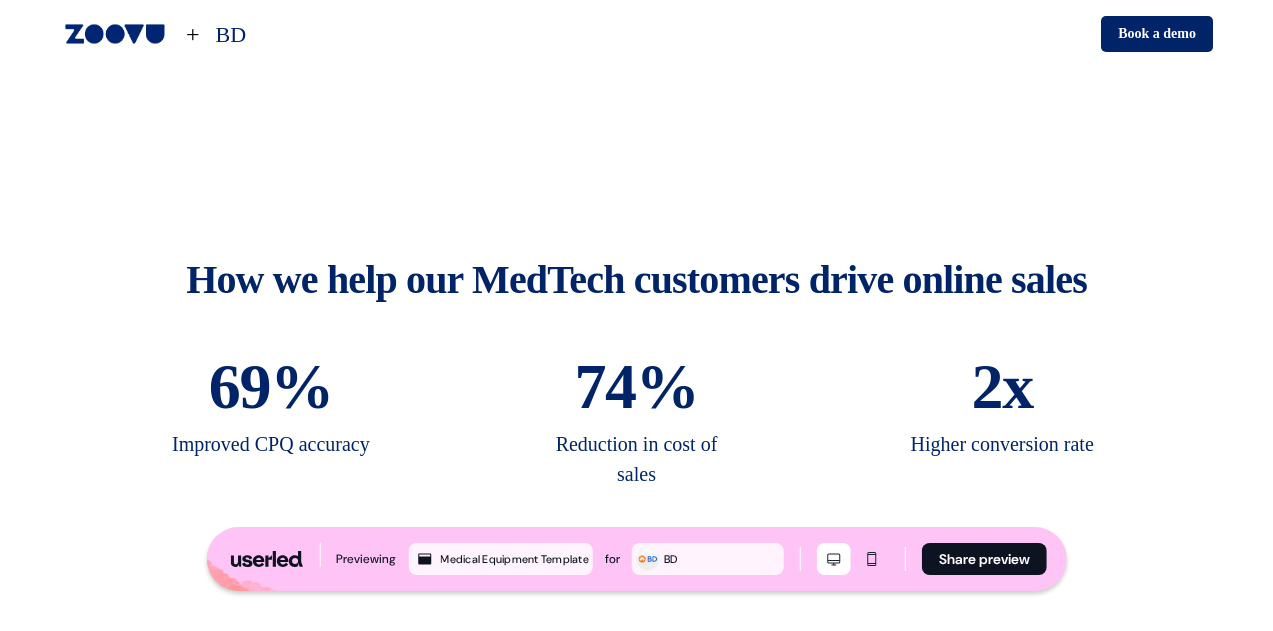 scroll, scrollTop: 2530, scrollLeft: 0, axis: vertical 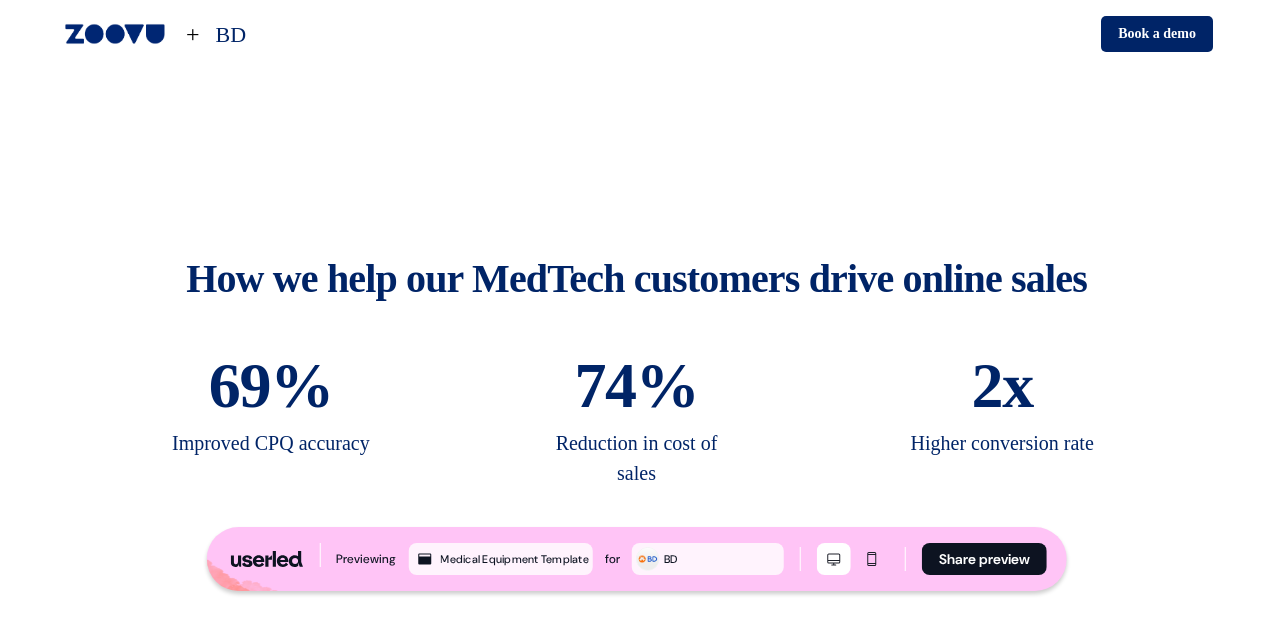 click on "How we help our MedTech customers drive online sales 69% Improved CPQ accuracy 74% Reduction in cost of sales 2x Higher conversion rate" at bounding box center [636, 371] 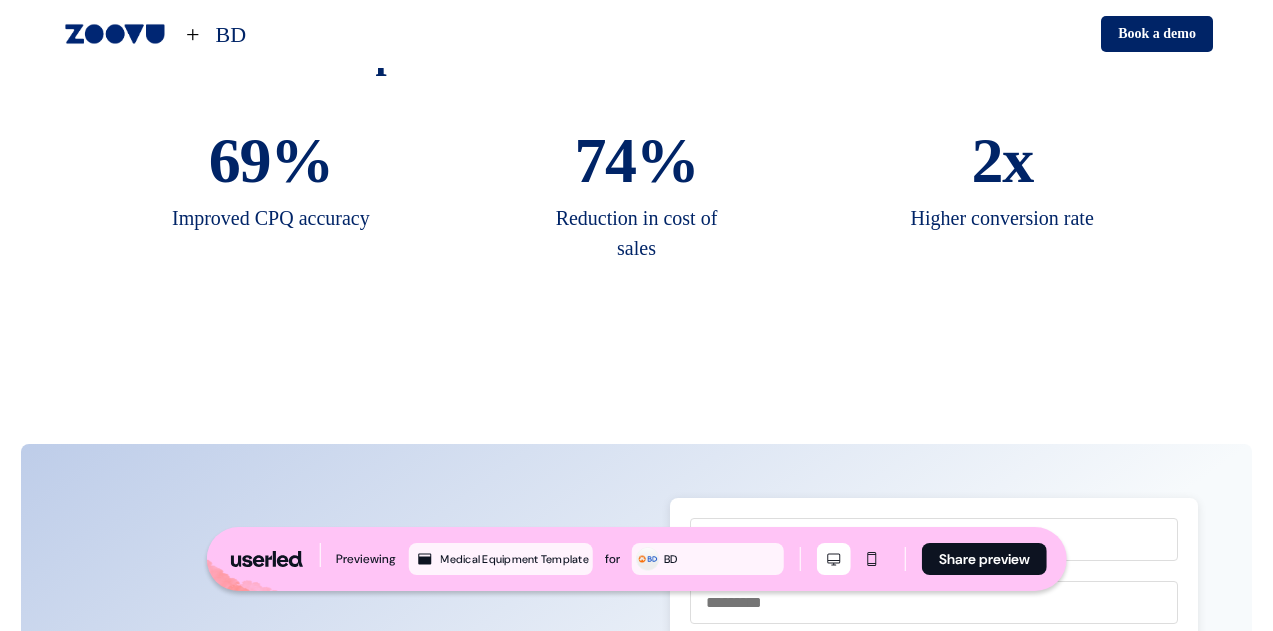 scroll, scrollTop: 2774, scrollLeft: 0, axis: vertical 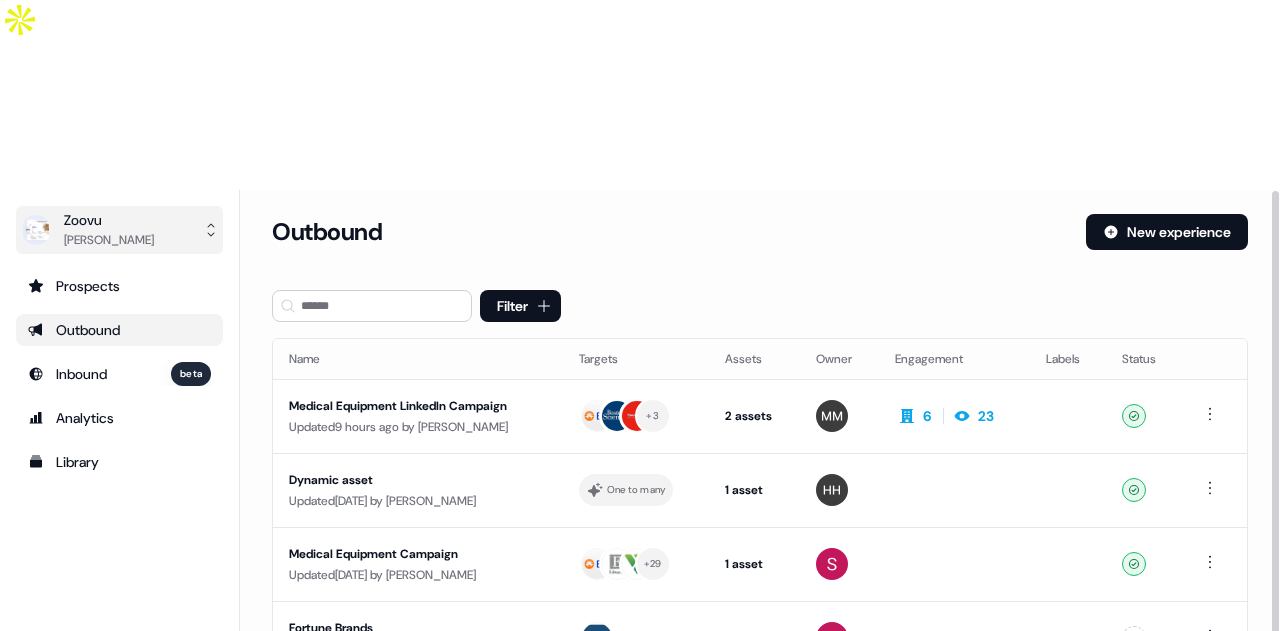 click on "Zoovu [PERSON_NAME]" at bounding box center (119, 230) 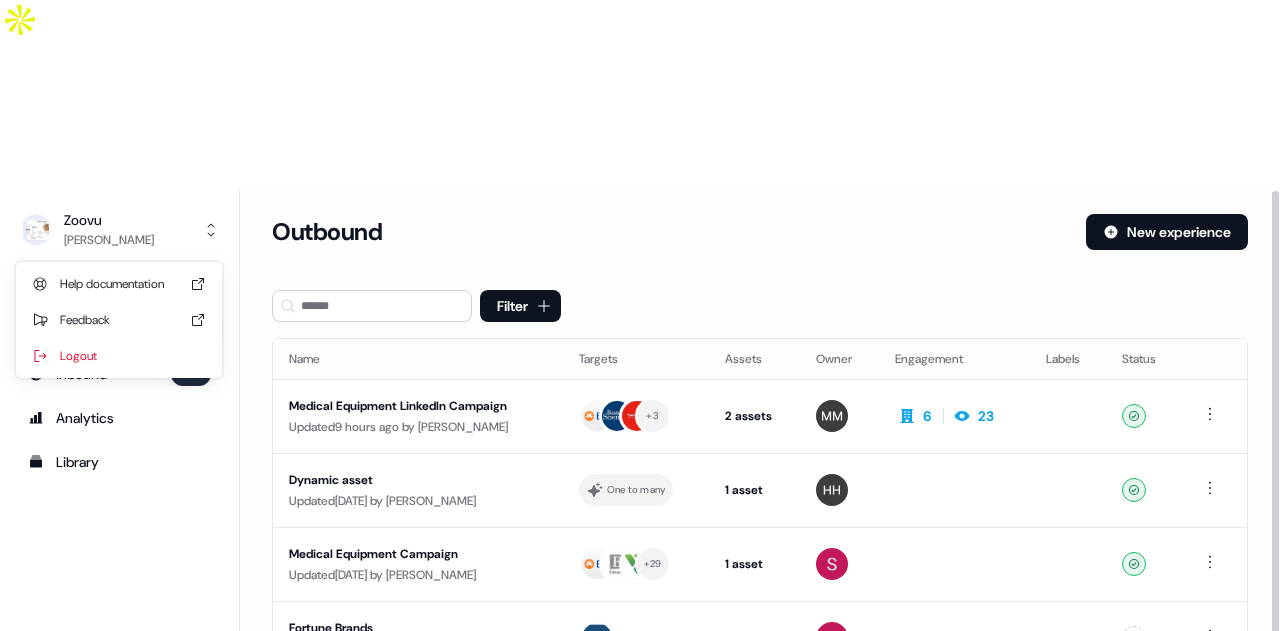 click on "Outbound New experience" at bounding box center [760, 244] 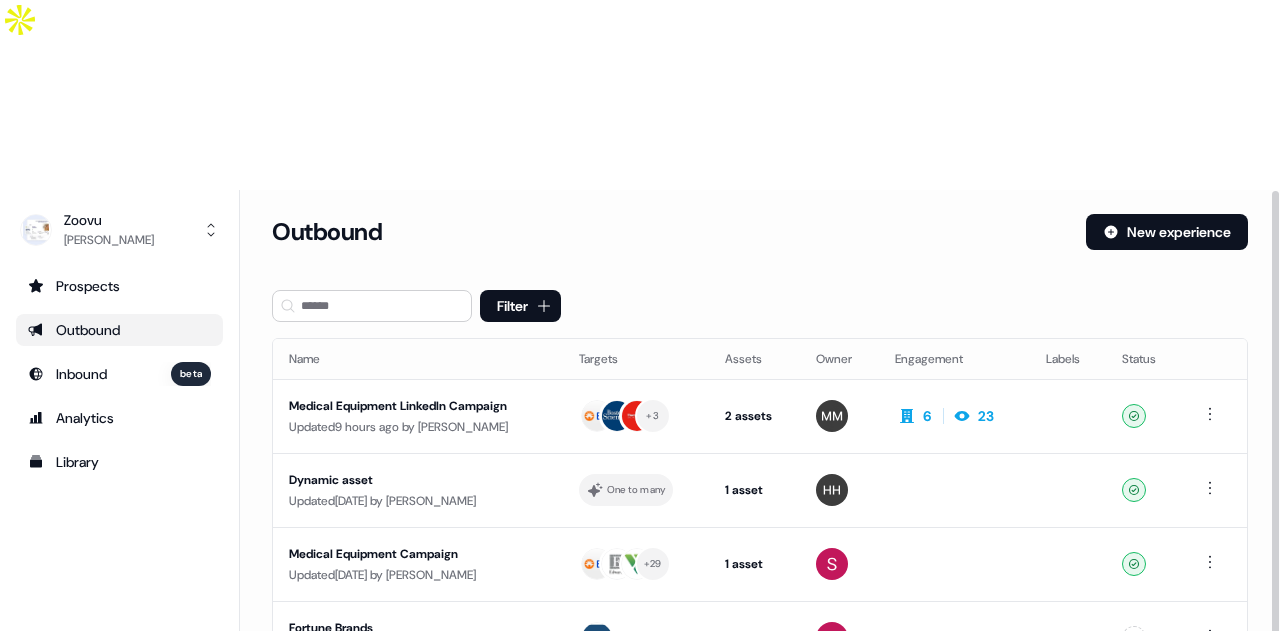 click on "Team" at bounding box center [119, 745] 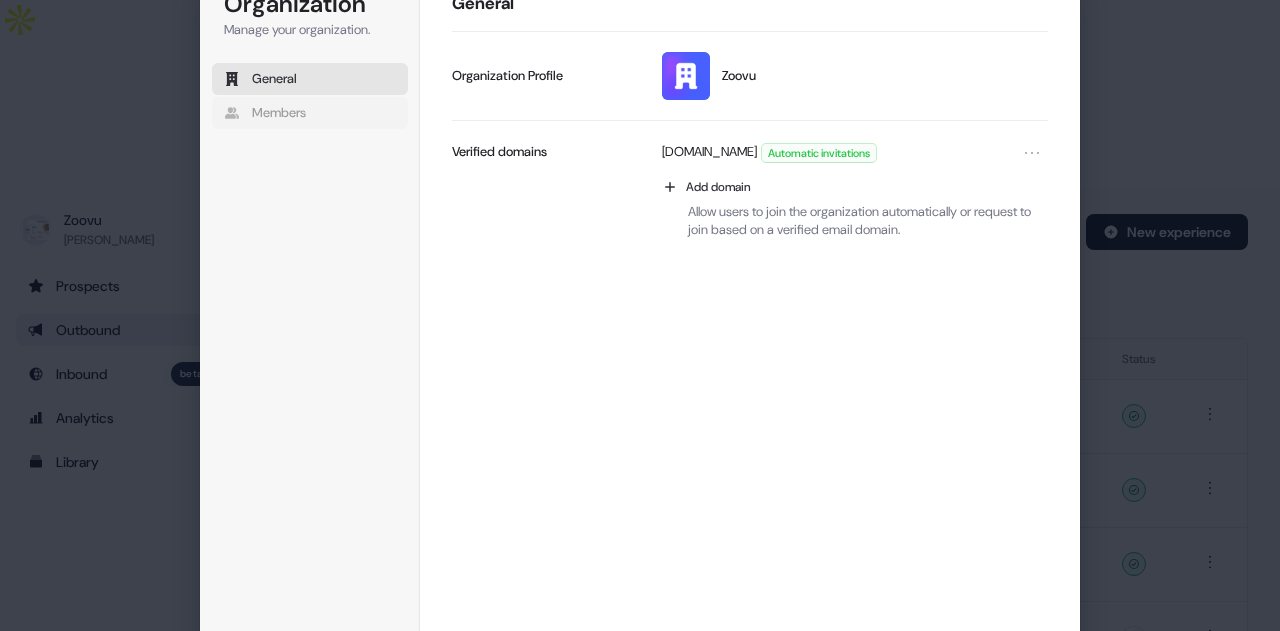 click on "Members" at bounding box center [310, 113] 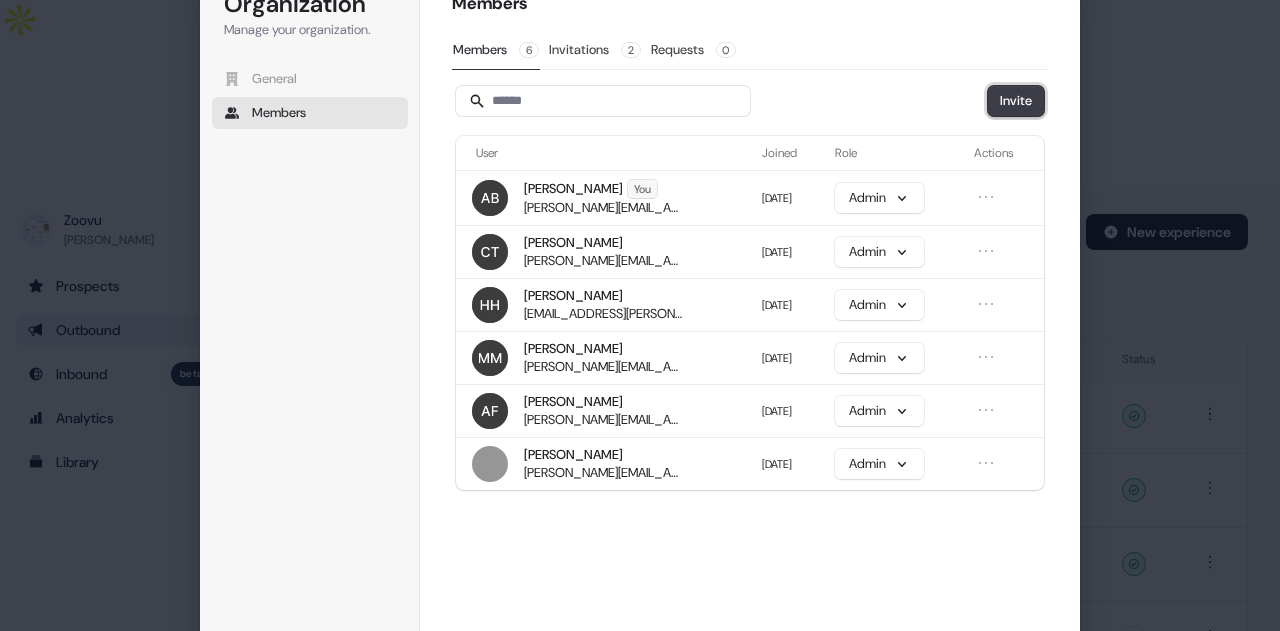 click on "Invite" at bounding box center (1016, 101) 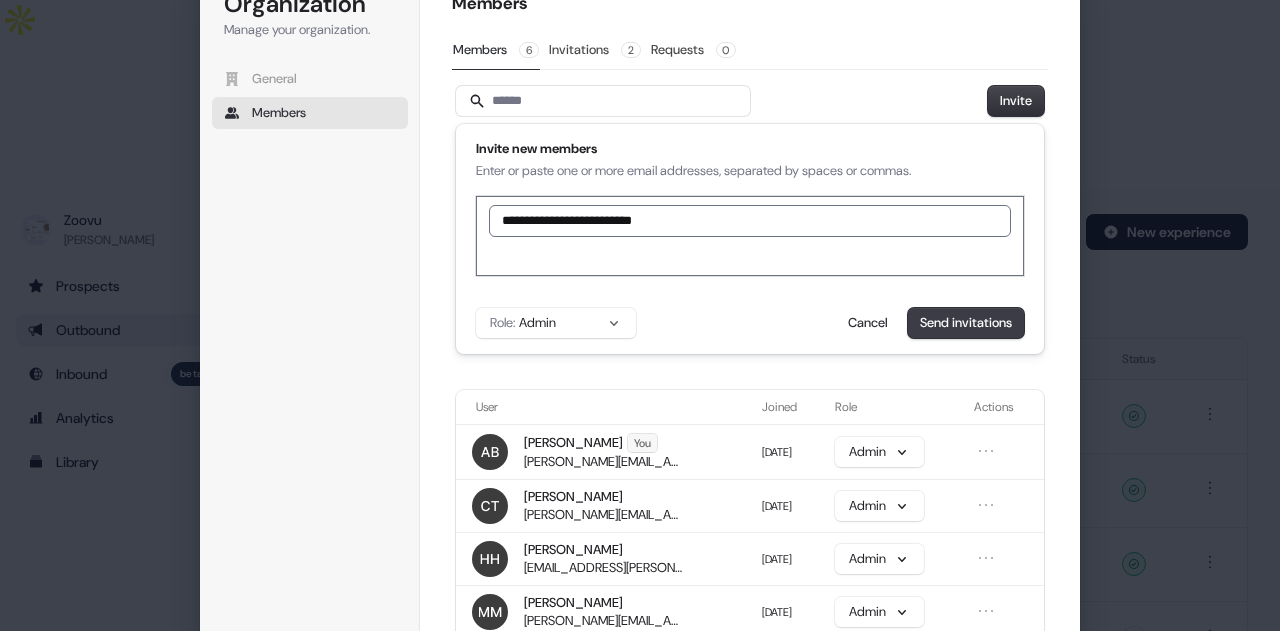 type on "**********" 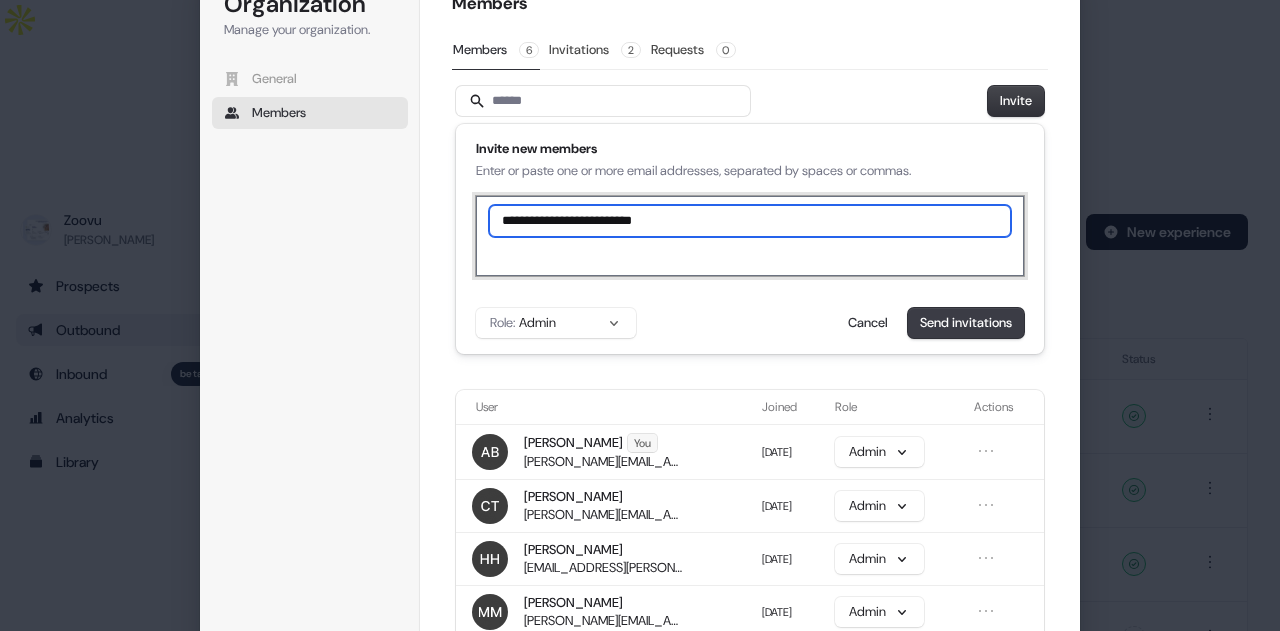 type 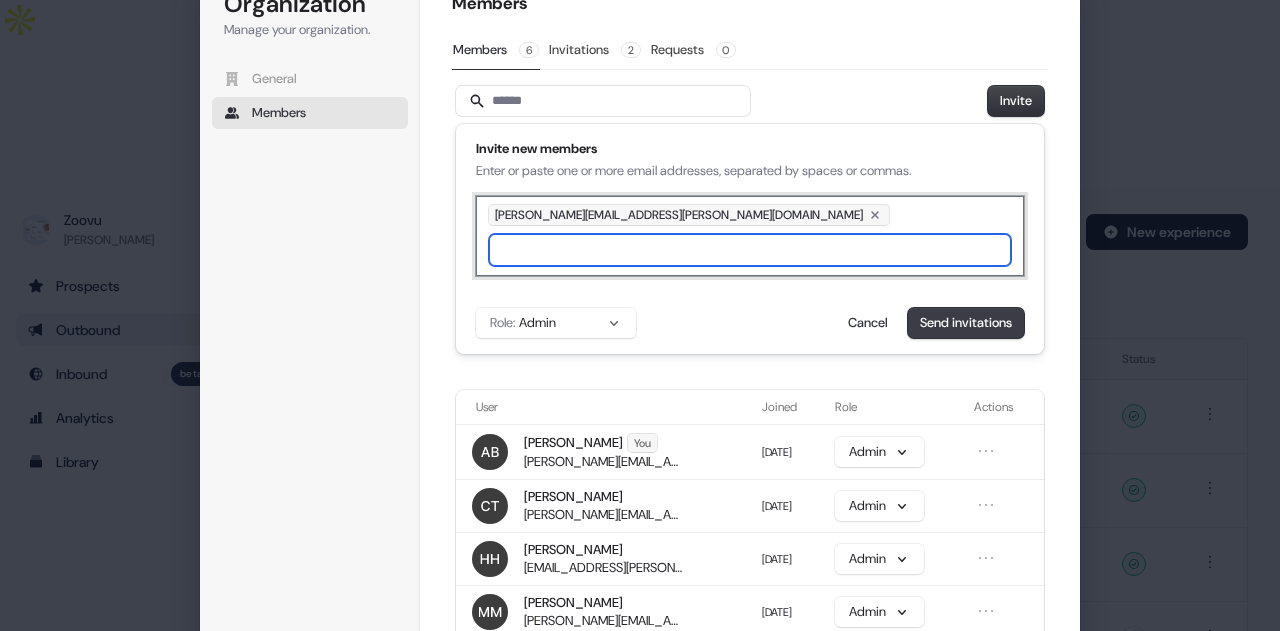 click on "Send invitations" at bounding box center [966, 323] 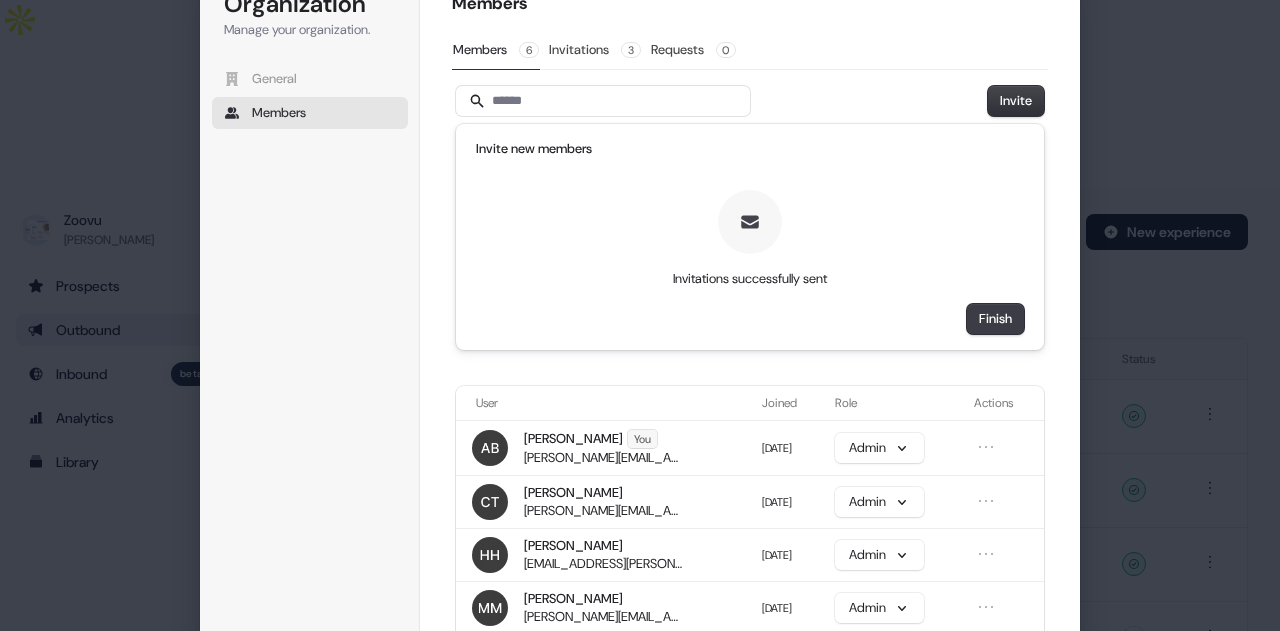 click on "Finish" at bounding box center [995, 319] 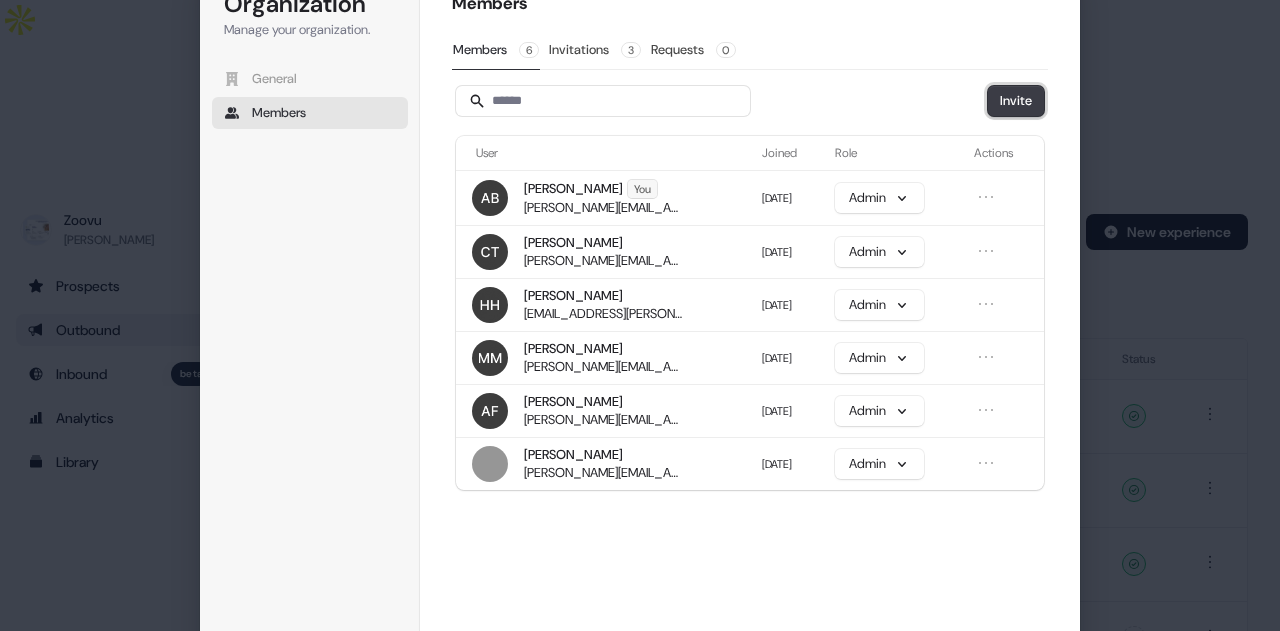 click on "Invite" at bounding box center [1016, 101] 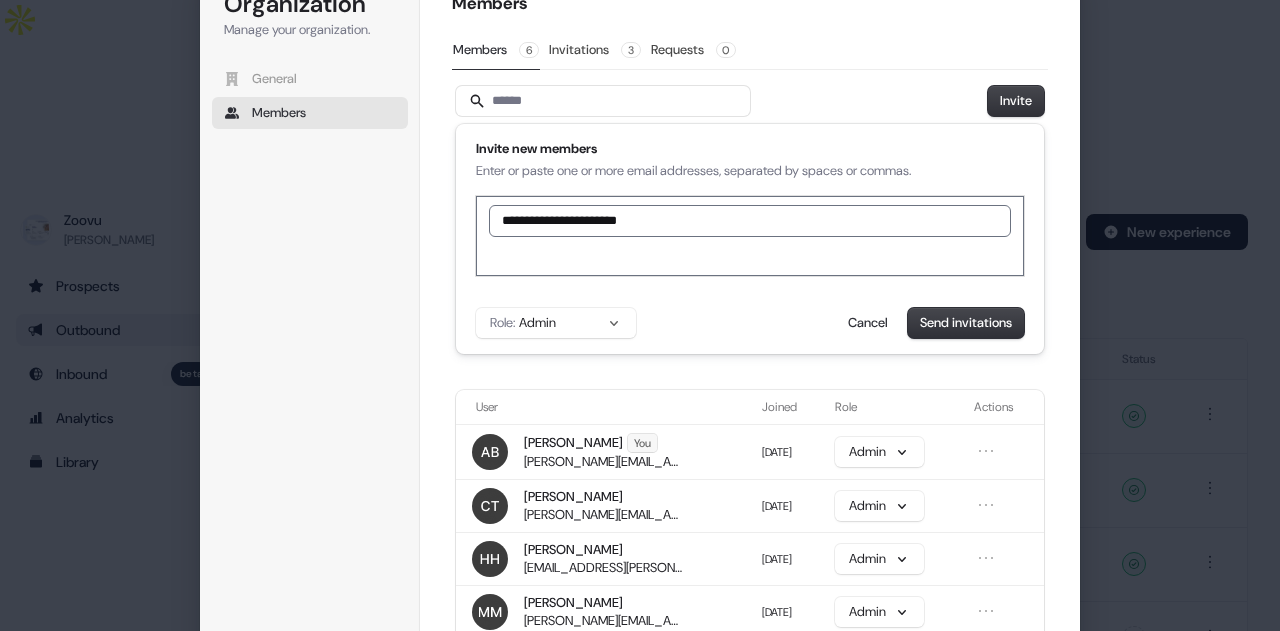 type on "**********" 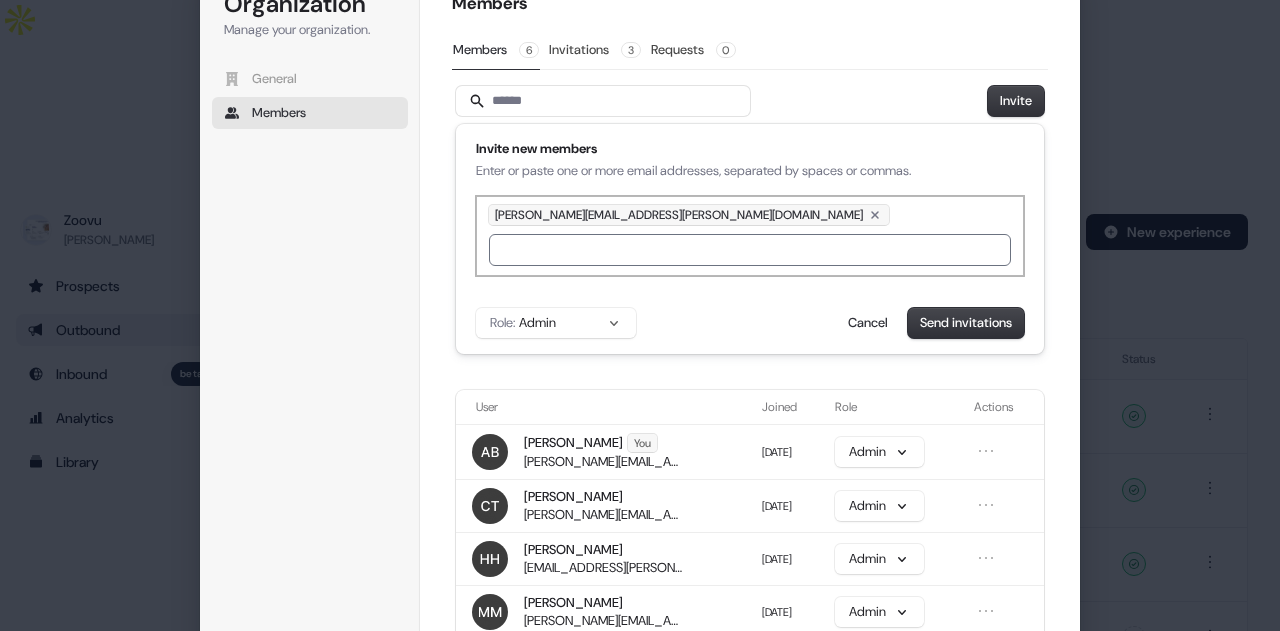 click on "[PERSON_NAME][EMAIL_ADDRESS][PERSON_NAME][DOMAIN_NAME]" at bounding box center [750, 236] 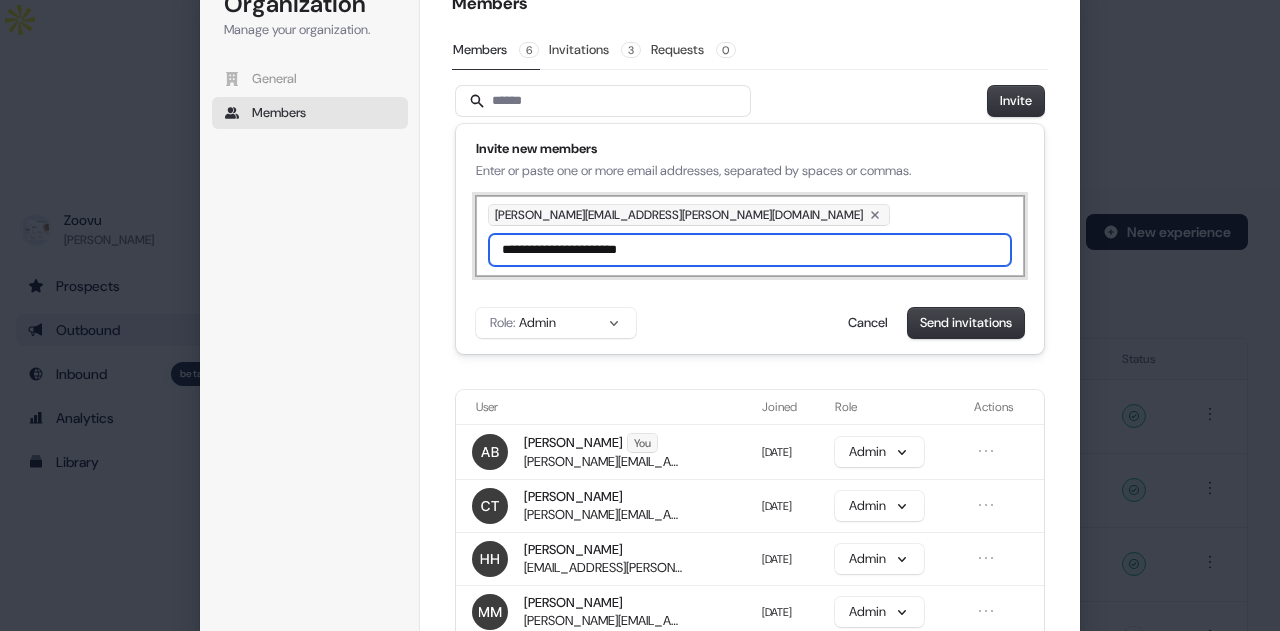 type on "**********" 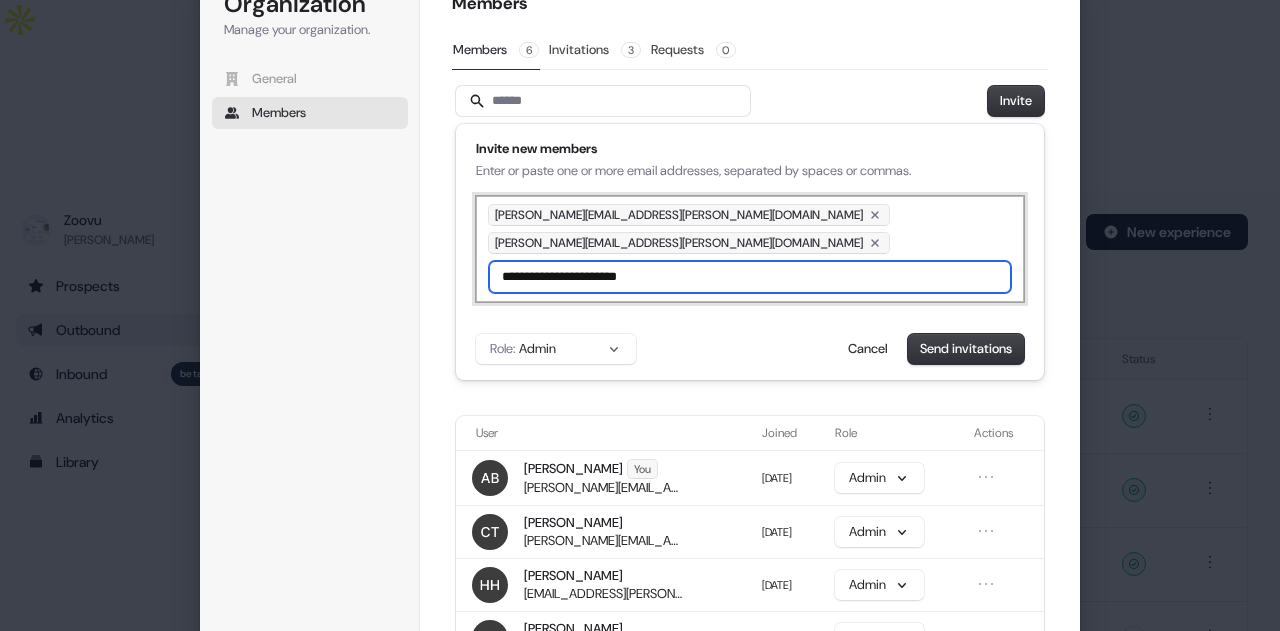 type on "**********" 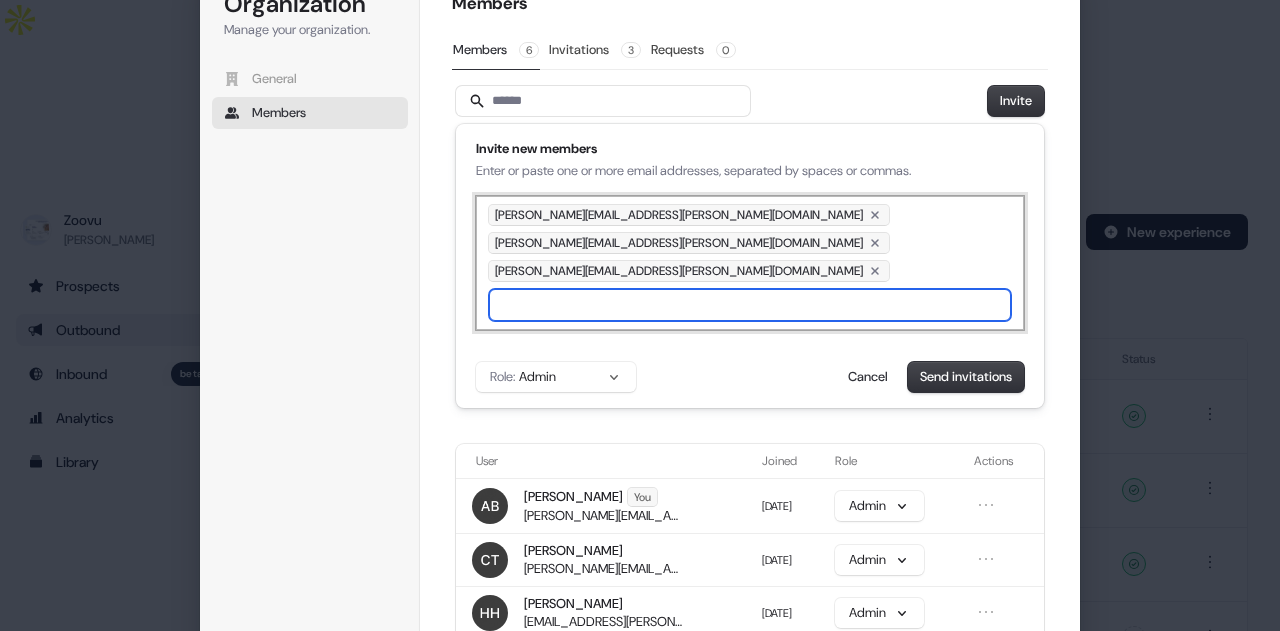 type on "*" 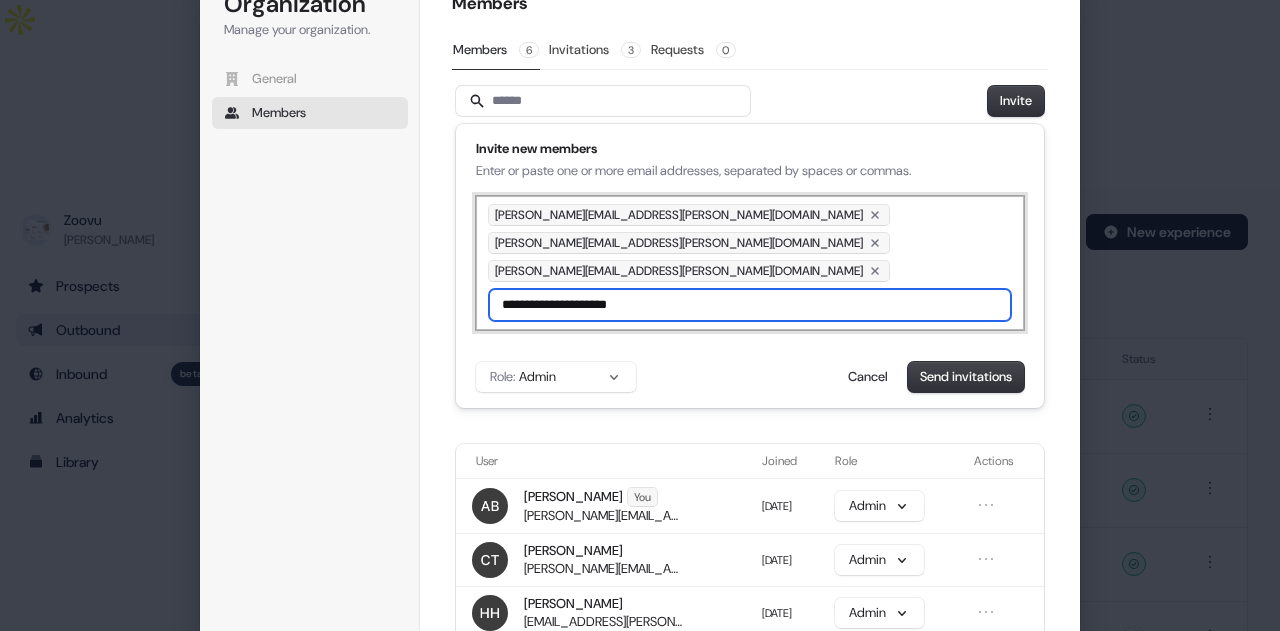 type on "**********" 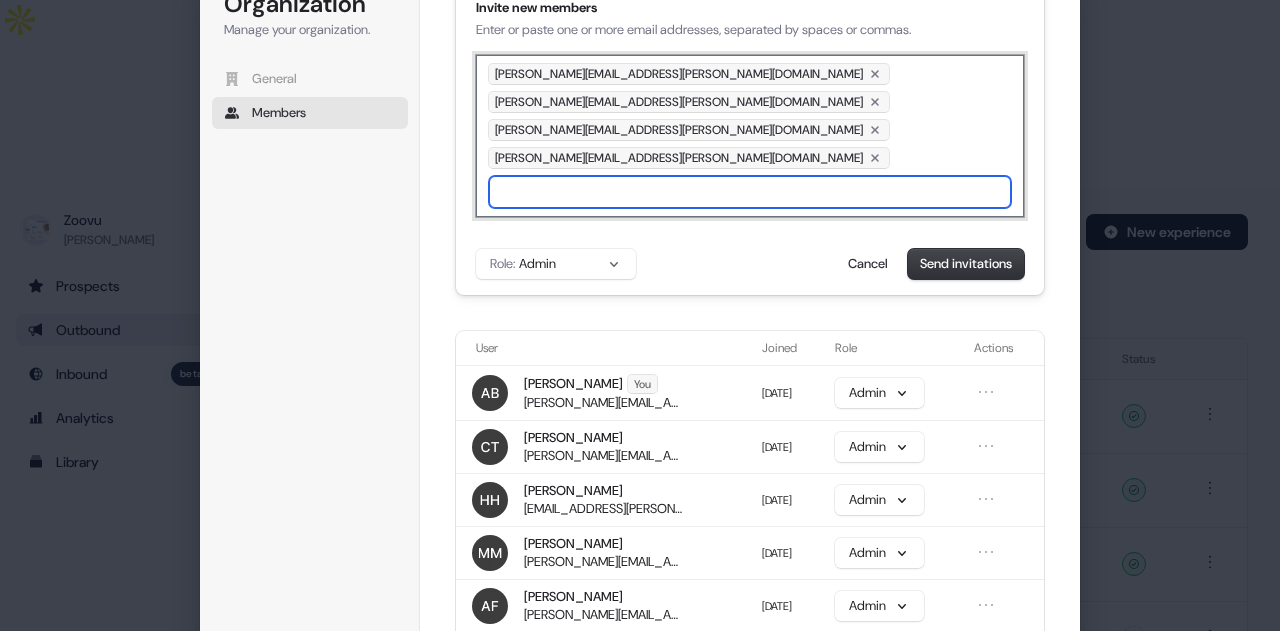 scroll, scrollTop: 78, scrollLeft: 0, axis: vertical 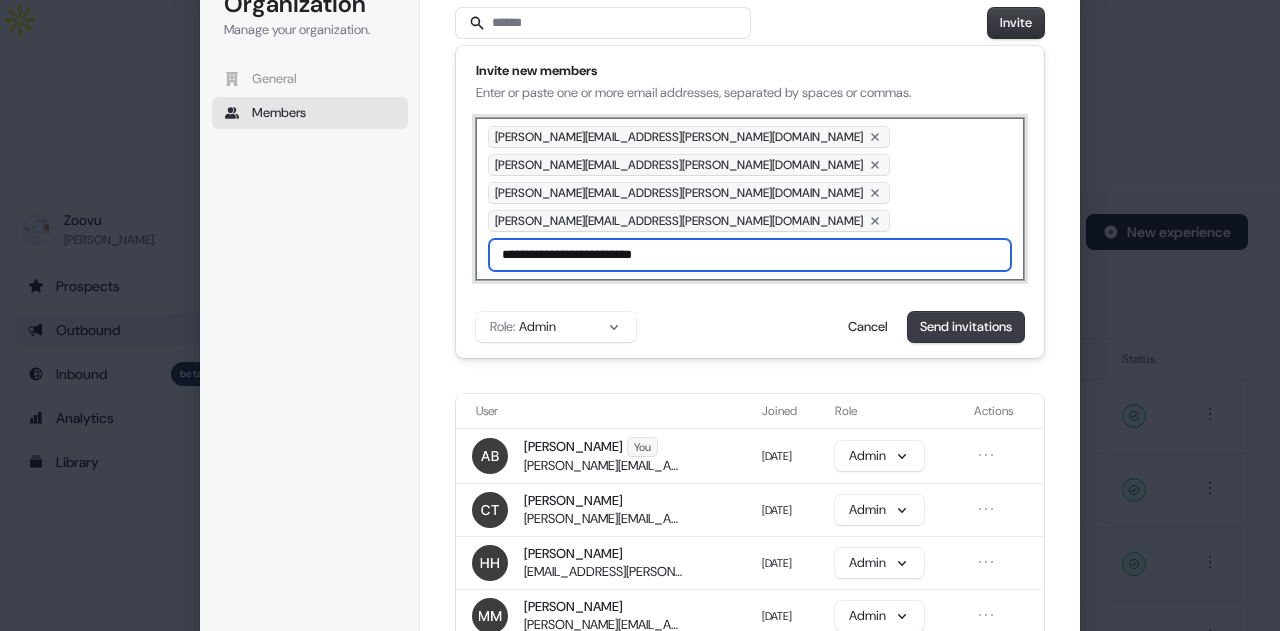type on "**********" 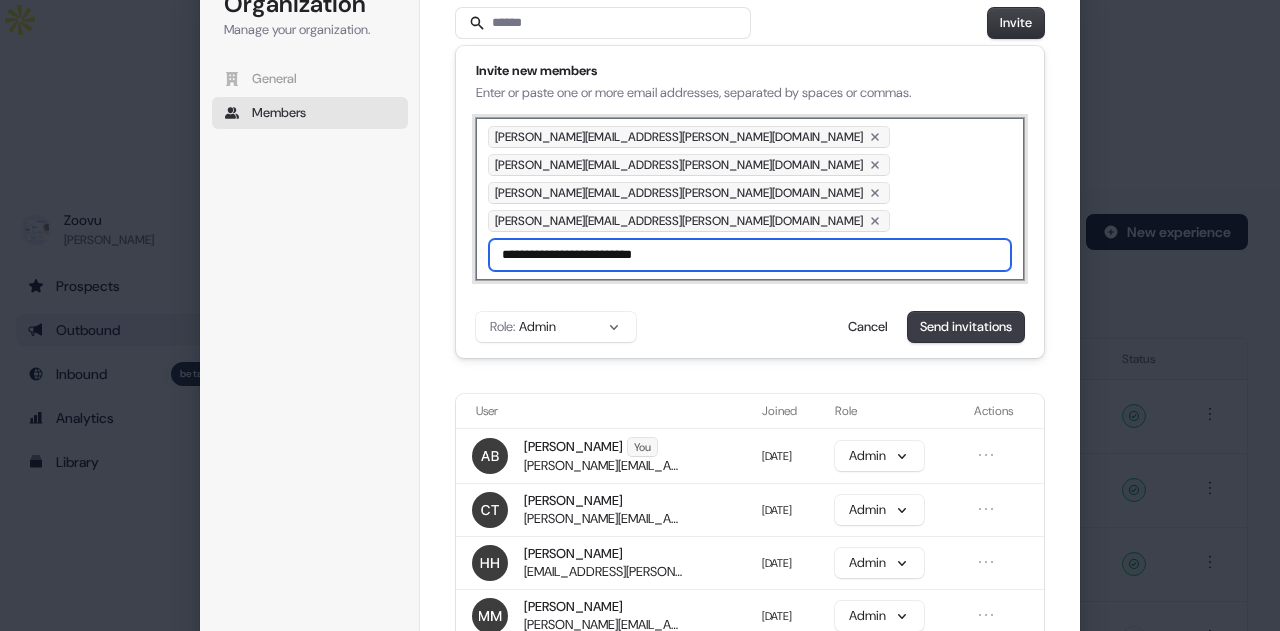 type 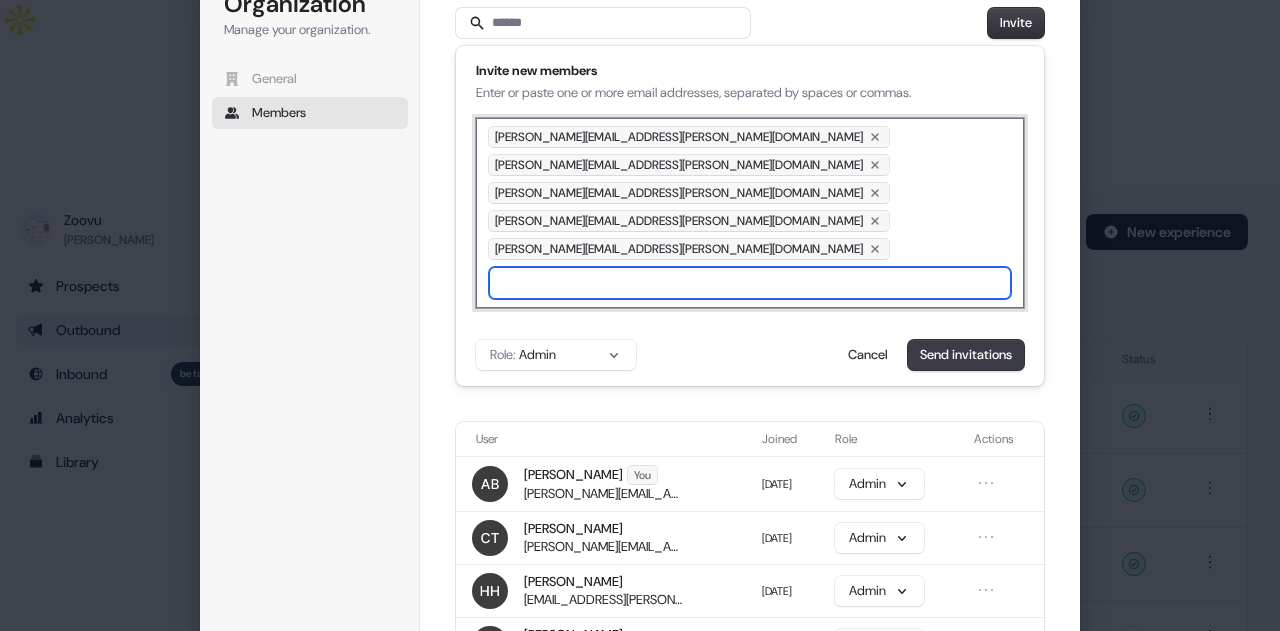 click on "Send invitations" at bounding box center (966, 355) 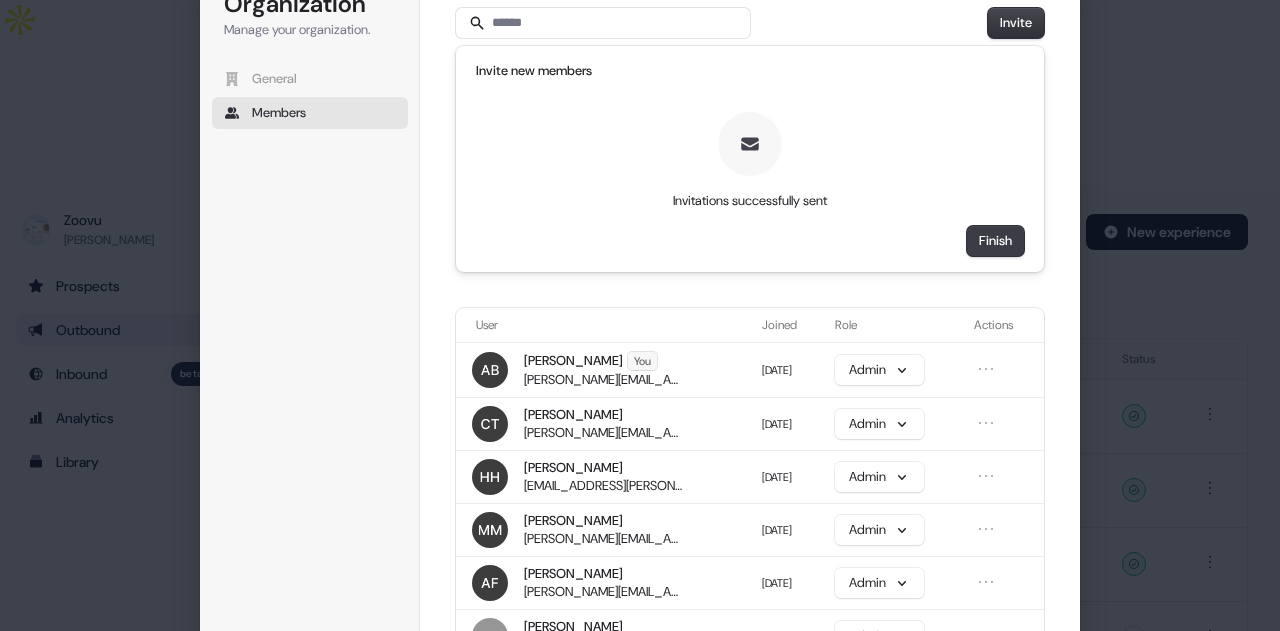 click on "Finish" at bounding box center [995, 241] 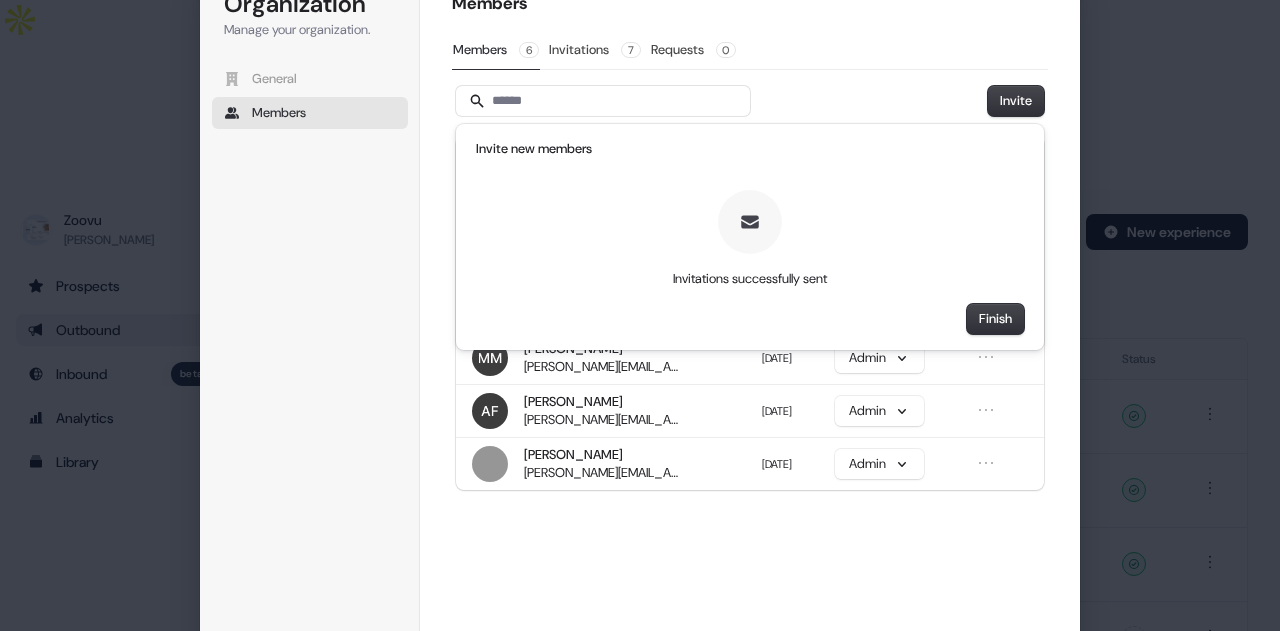 scroll, scrollTop: 0, scrollLeft: 0, axis: both 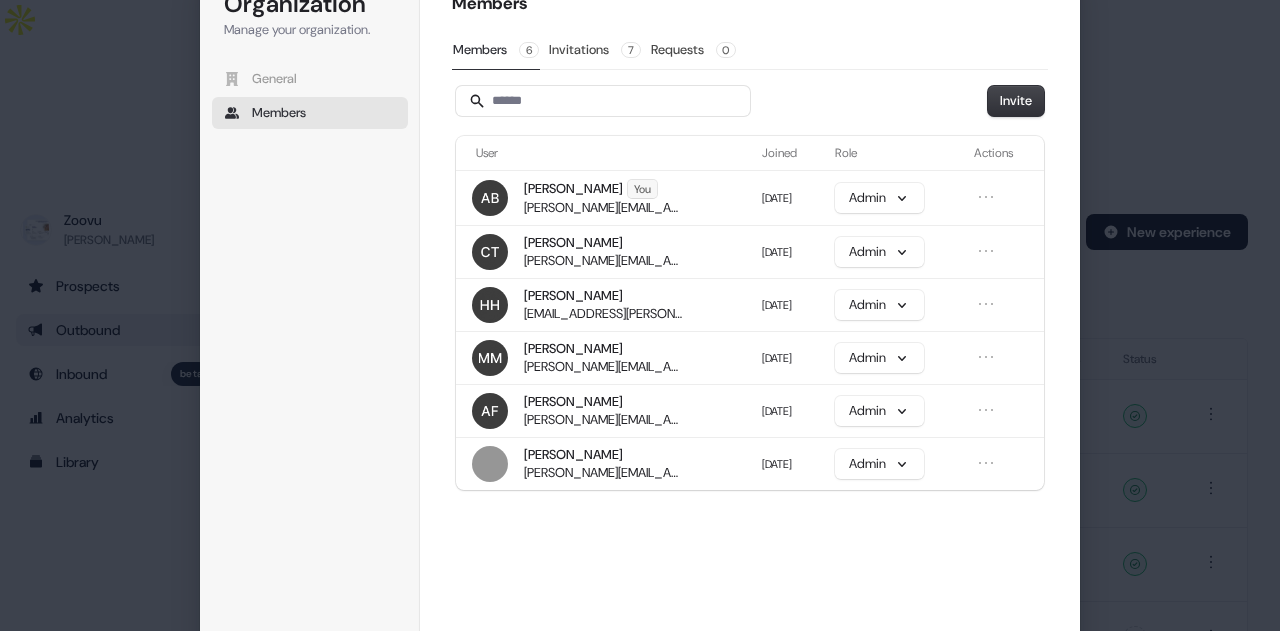 click on "Organization Manage your organization. General Members Organization Members Members 6 Invitations 7 Requests 0 Invite User Joined Role Actions [PERSON_NAME] You [PERSON_NAME][EMAIL_ADDRESS][DOMAIN_NAME] [DATE] Admin [PERSON_NAME] [PERSON_NAME][EMAIL_ADDRESS][PERSON_NAME][DOMAIN_NAME] [DATE] Admin [PERSON_NAME] [EMAIL_ADDRESS][PERSON_NAME][DOMAIN_NAME] [DATE] Admin [PERSON_NAME] [PERSON_NAME][EMAIL_ADDRESS][DOMAIN_NAME] [DATE] Admin [PERSON_NAME] [PERSON_NAME][EMAIL_ADDRESS][PERSON_NAME][DOMAIN_NAME] [DATE] Admin [PERSON_NAME] [PERSON_NAME][EMAIL_ADDRESS][PERSON_NAME][DOMAIN_NAME] [DATE] Admin Close" 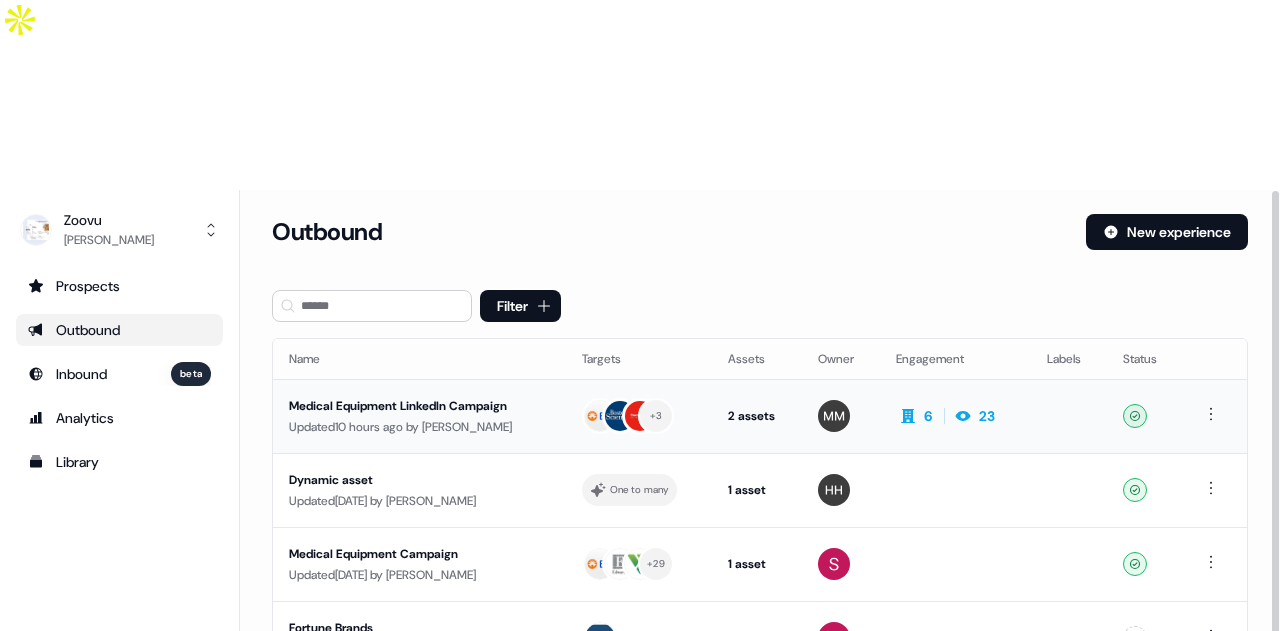 click on "Medical Equipment LinkedIn Campaign" at bounding box center [419, 406] 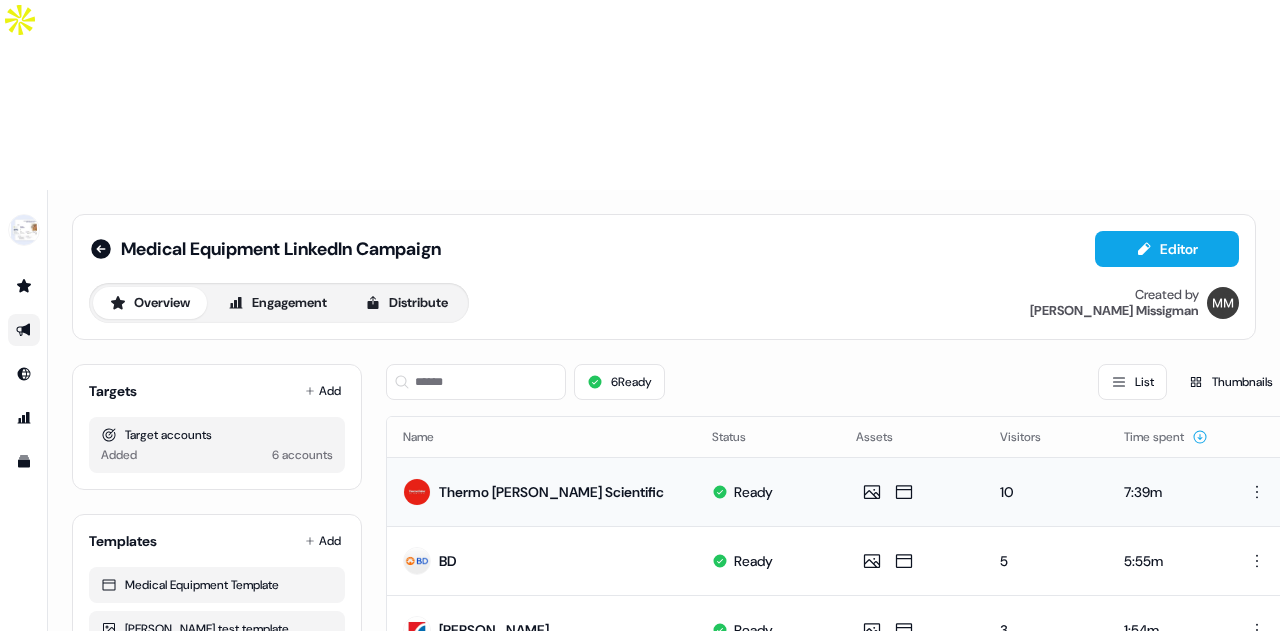 click on "Thermo [PERSON_NAME] Scientific" at bounding box center (551, 492) 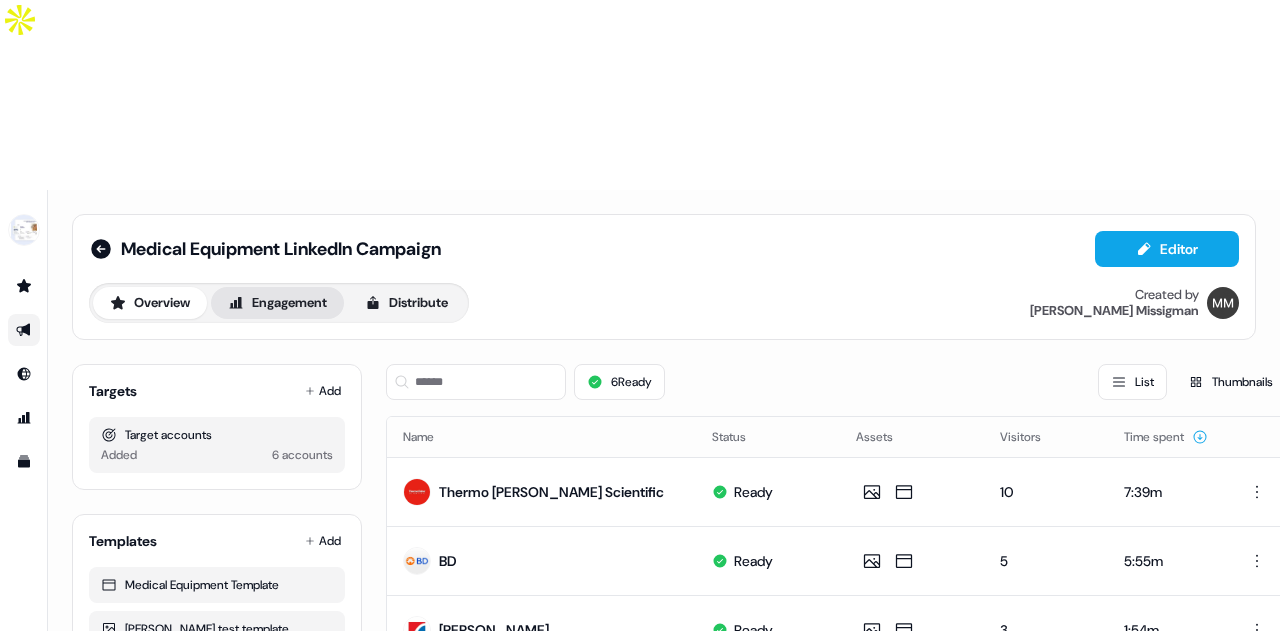 click on "Engagement" at bounding box center (277, 303) 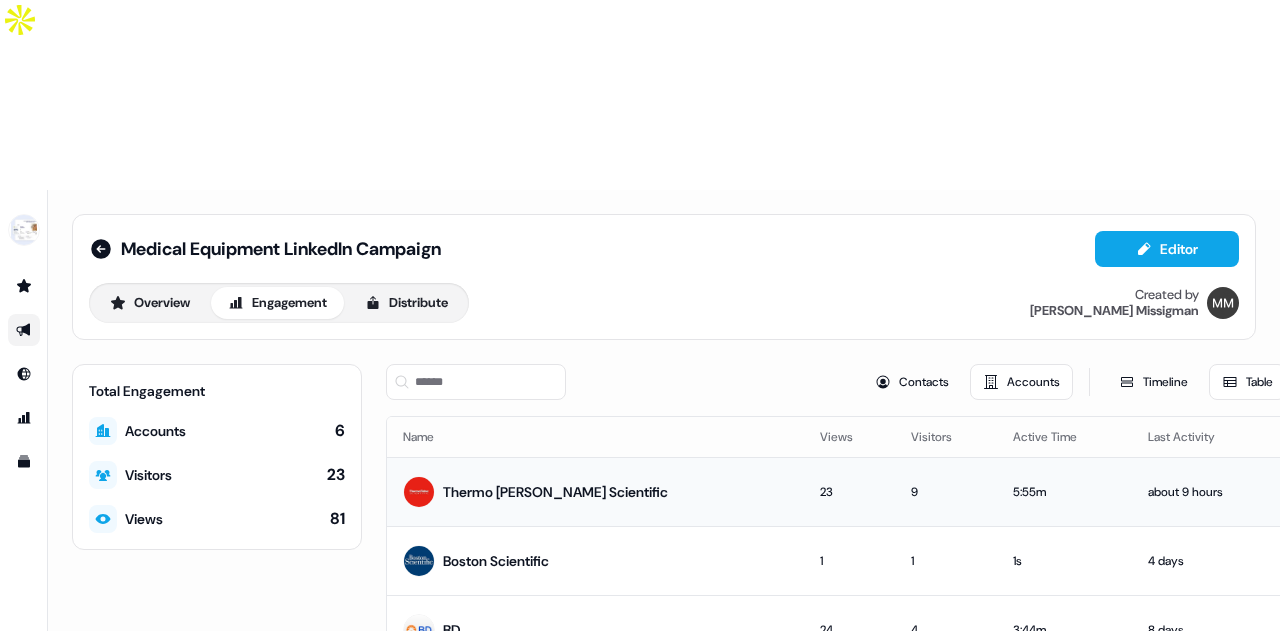 click on "Thermo [PERSON_NAME] Scientific" at bounding box center (535, 492) 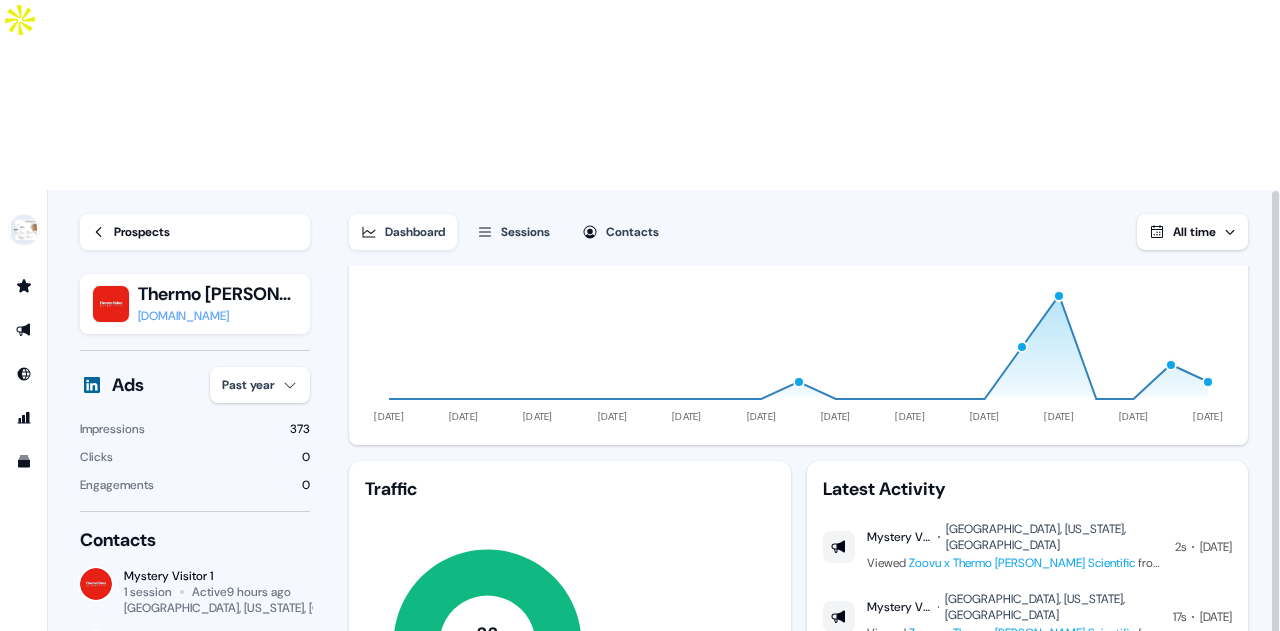 scroll, scrollTop: 191, scrollLeft: 0, axis: vertical 